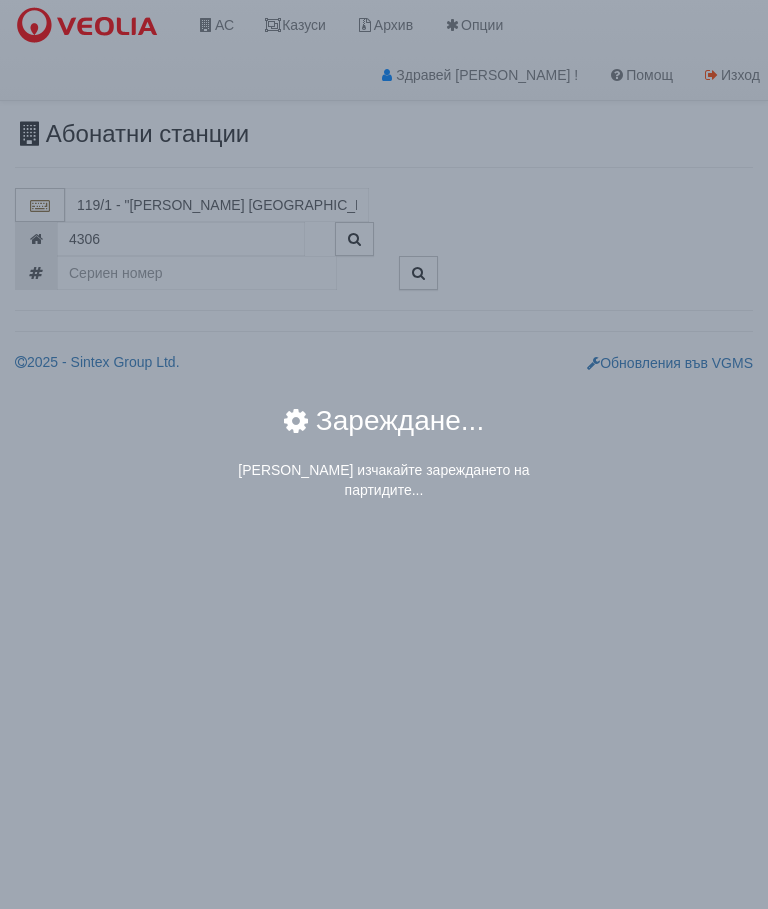 scroll, scrollTop: 0, scrollLeft: 0, axis: both 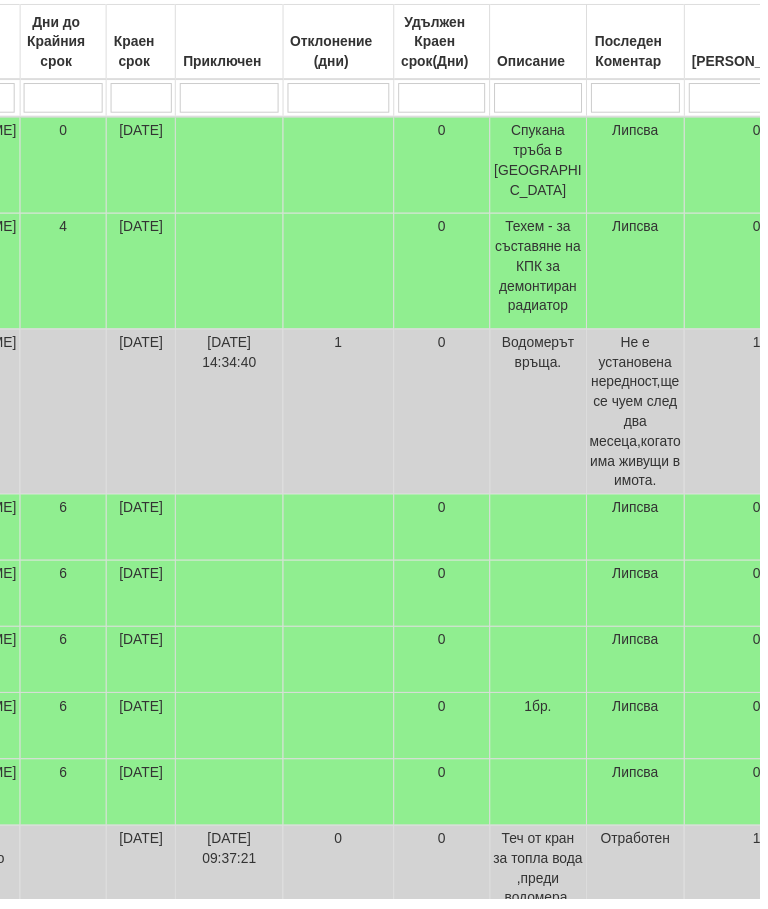 click at bounding box center (643, 99) 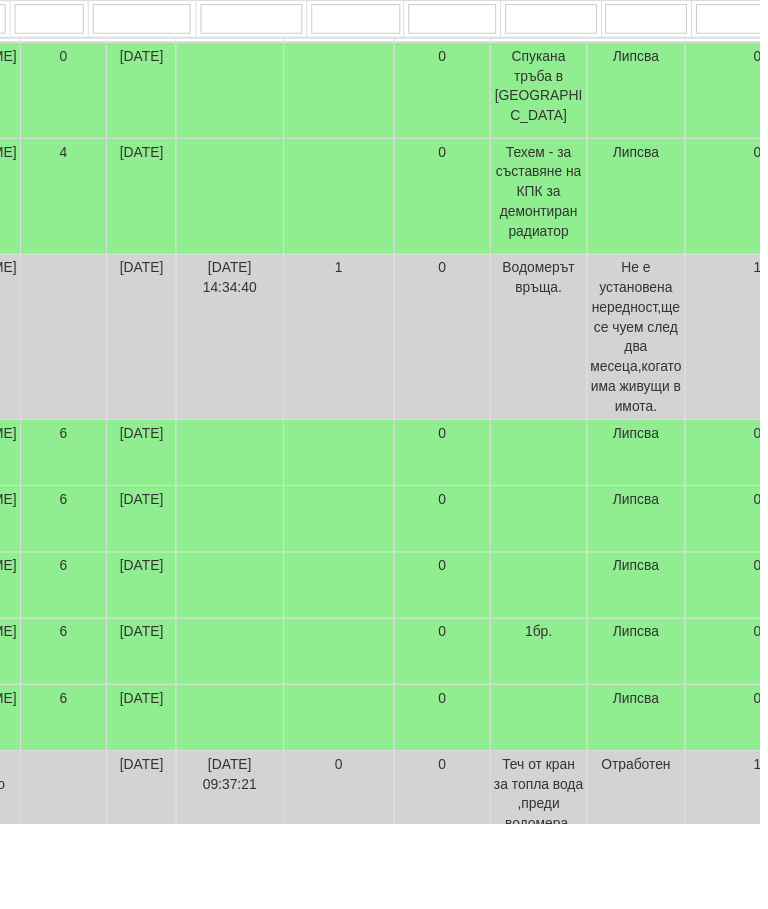 type on "22" 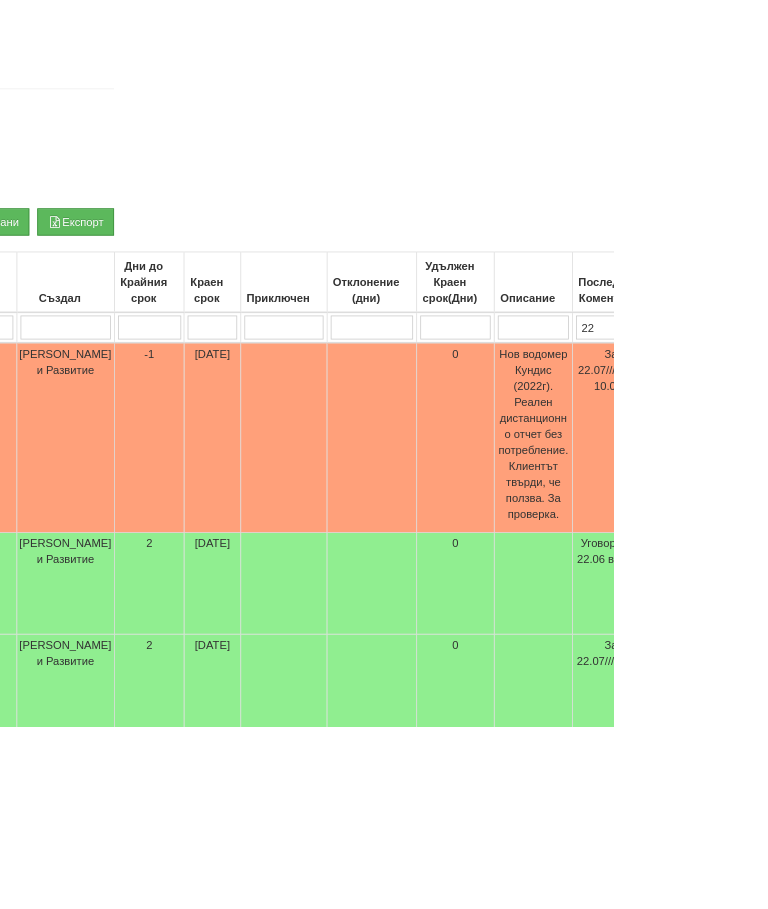 scroll, scrollTop: 206, scrollLeft: 0, axis: vertical 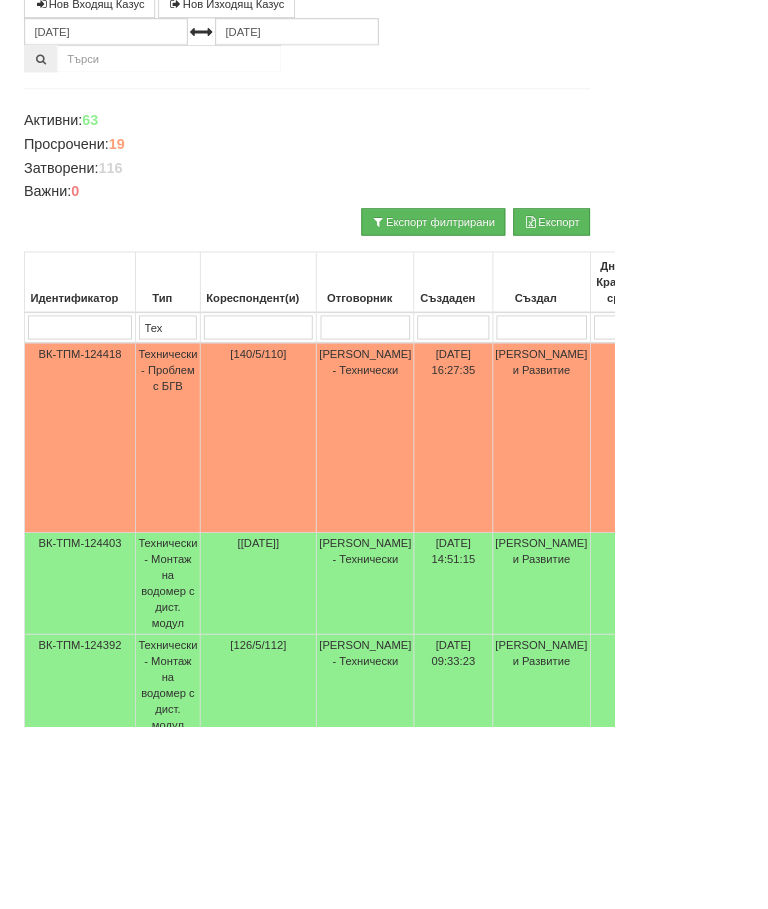 type on "22" 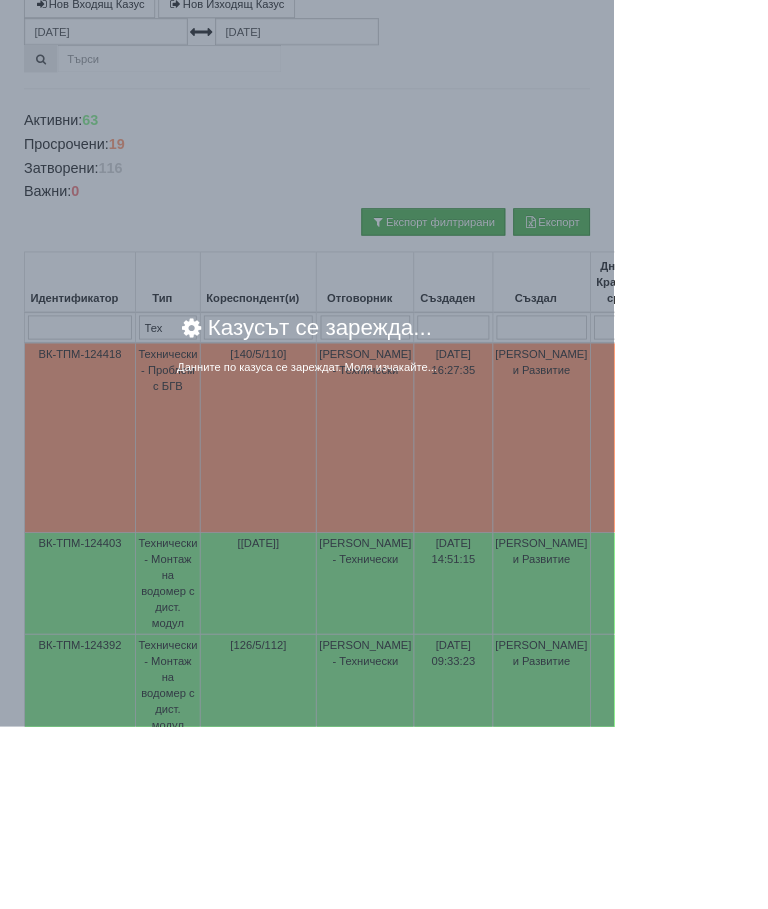 scroll, scrollTop: 207, scrollLeft: 0, axis: vertical 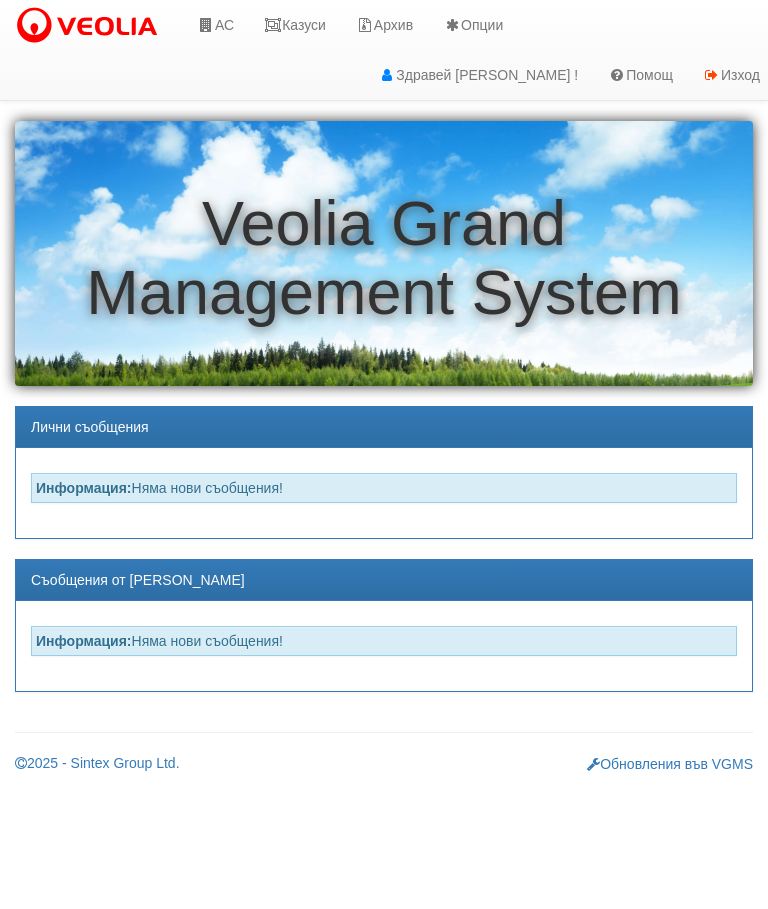 click on "АС" at bounding box center [215, 25] 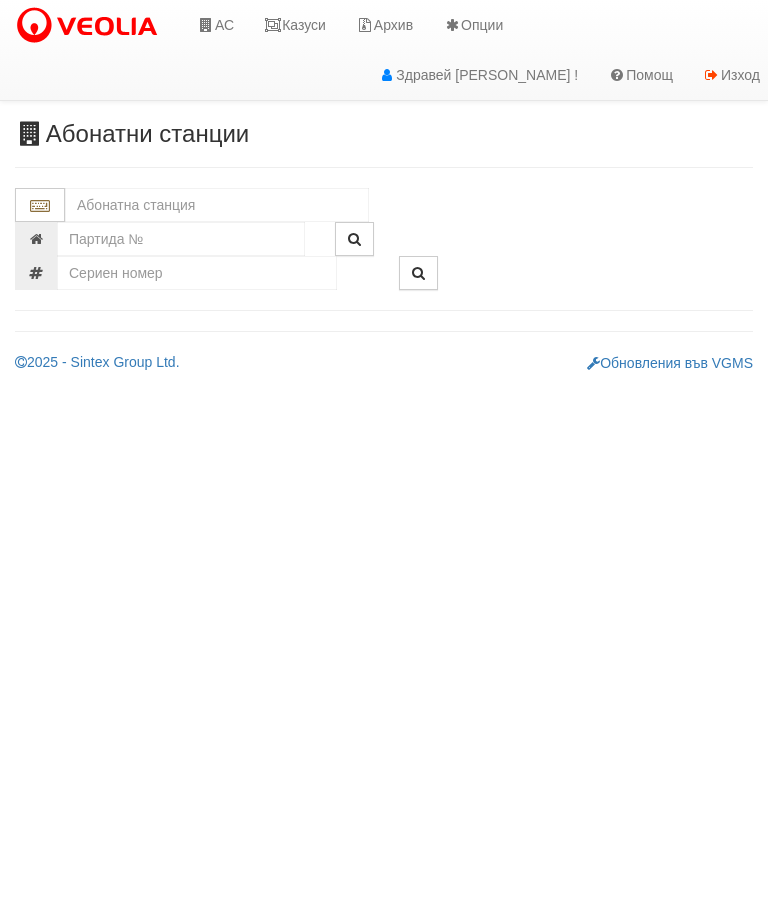 scroll, scrollTop: 0, scrollLeft: 0, axis: both 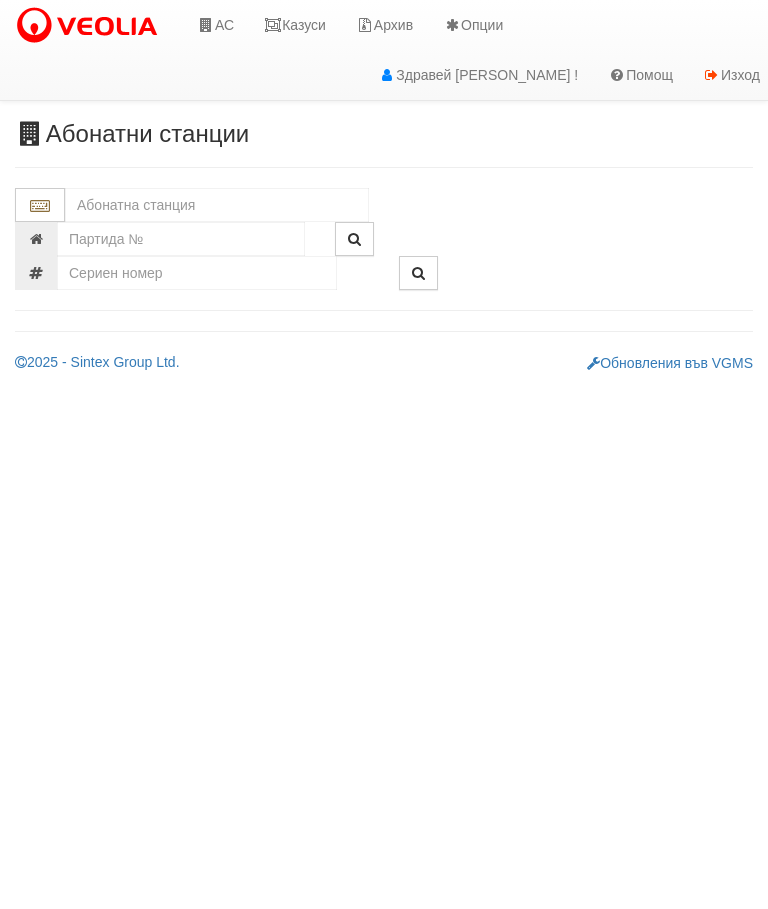 click at bounding box center [217, 205] 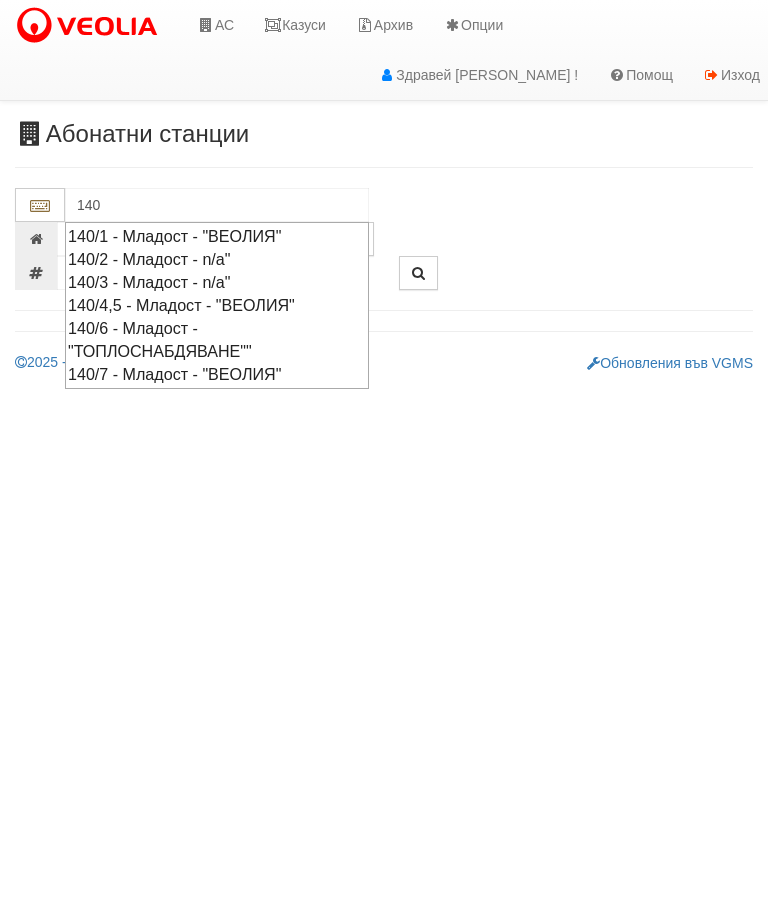 click on "140/4,5 - Младост - "ВЕОЛИЯ"" at bounding box center (217, 305) 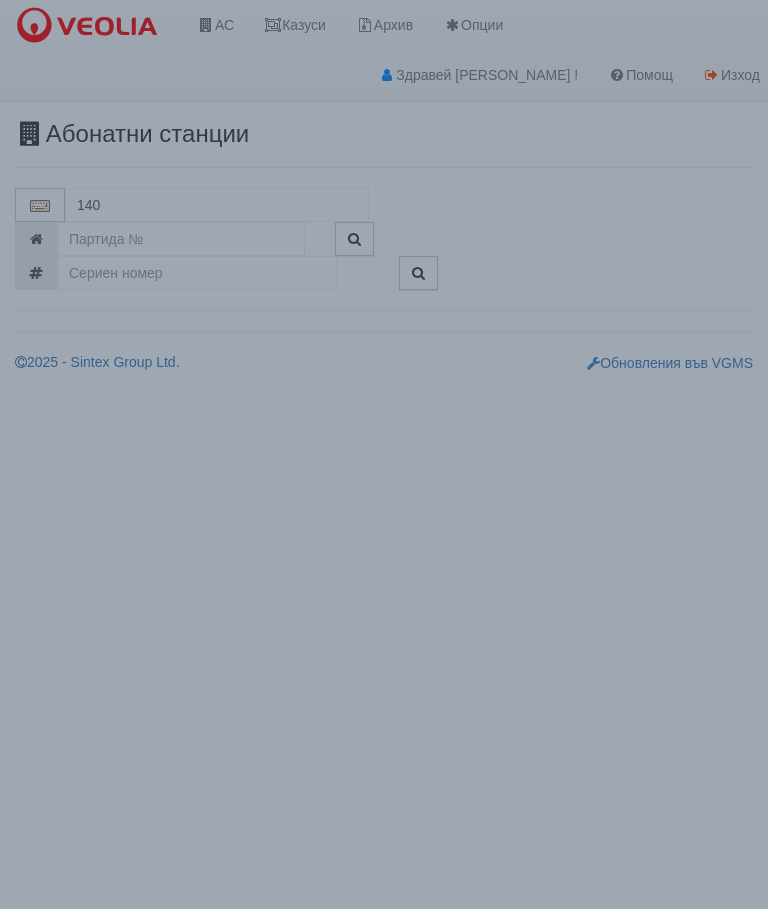 type on "140/4,5 - Младост - "ВЕОЛИЯ"" 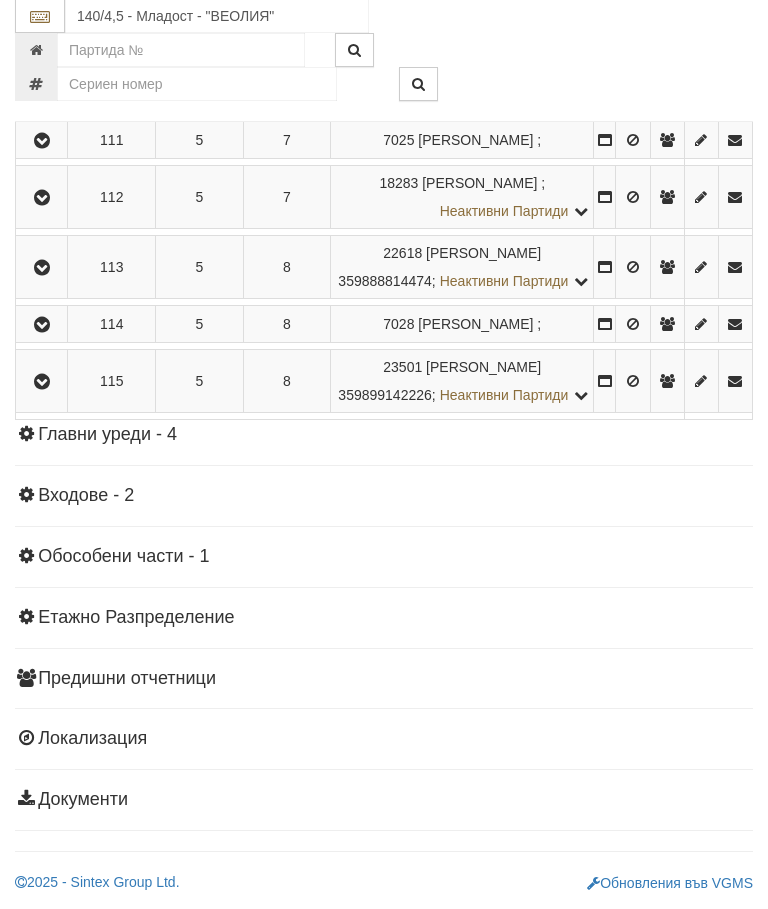 scroll, scrollTop: 3089, scrollLeft: 0, axis: vertical 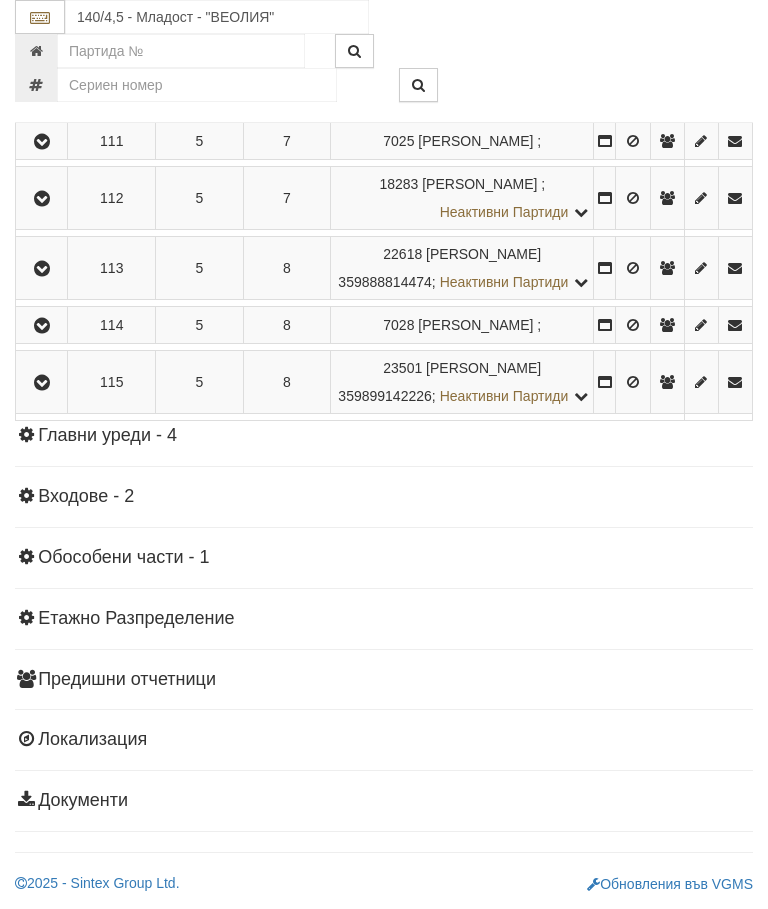 click at bounding box center [42, 85] 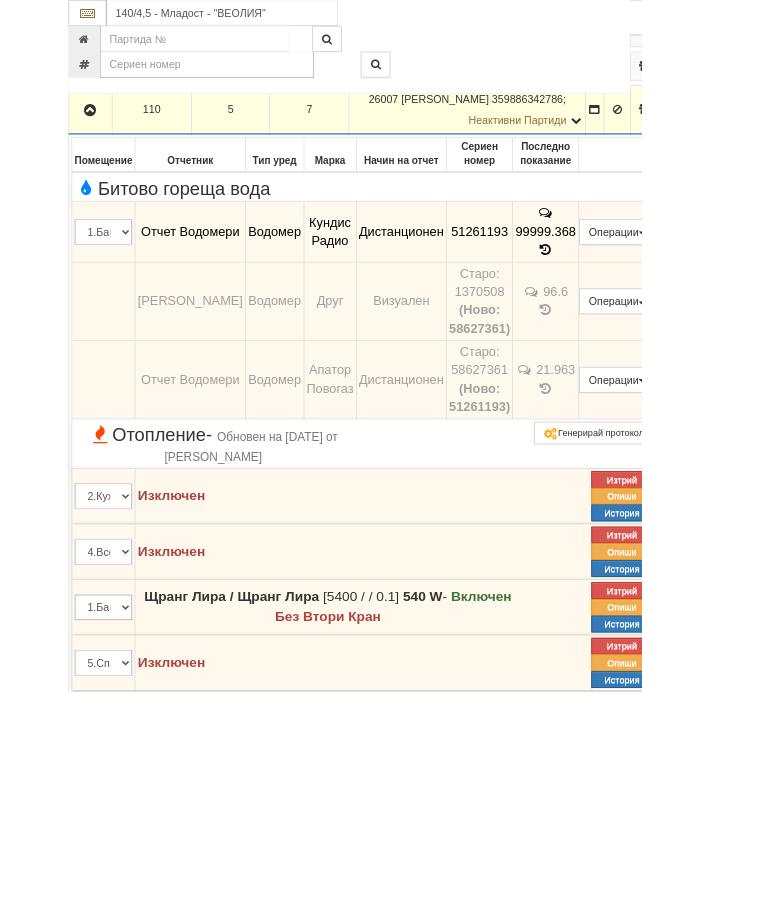 scroll, scrollTop: 2604, scrollLeft: 0, axis: vertical 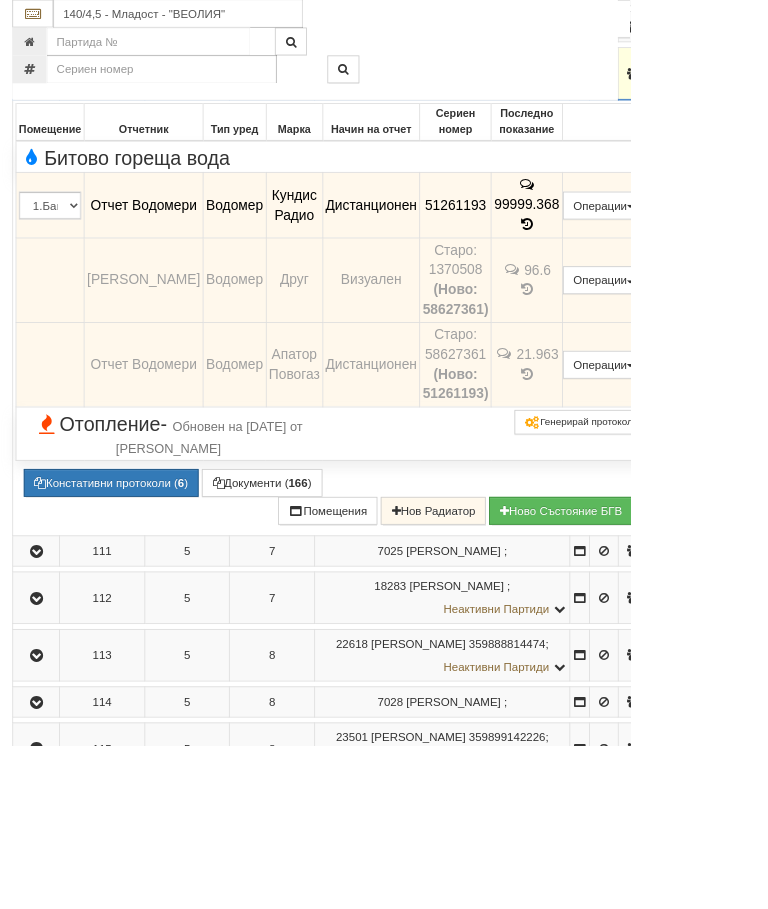 click at bounding box center (642, 274) 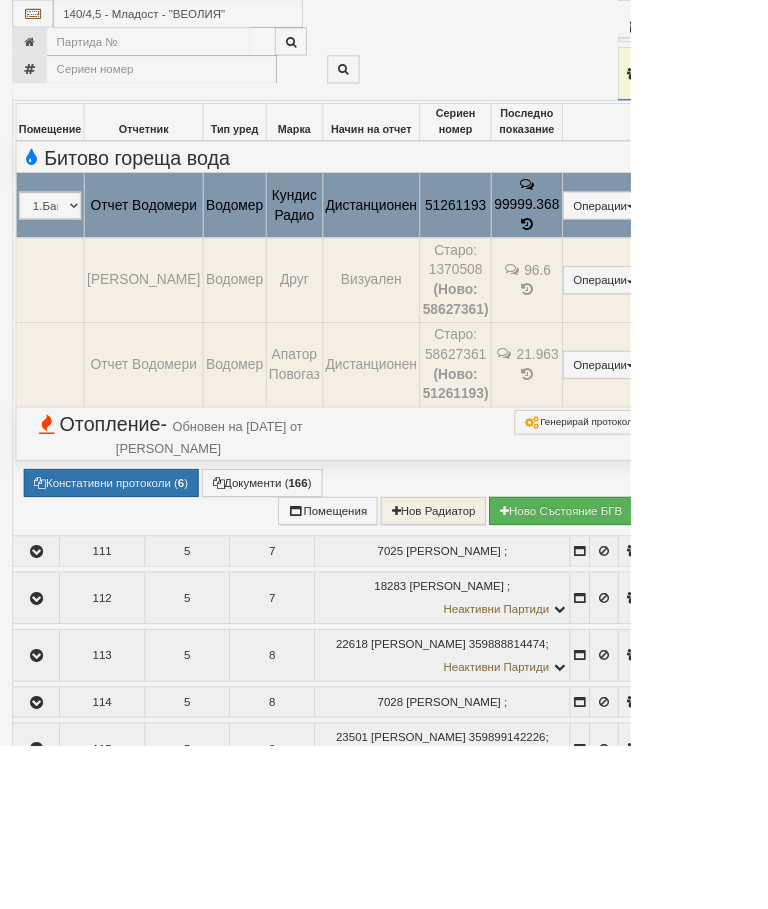 select on "10" 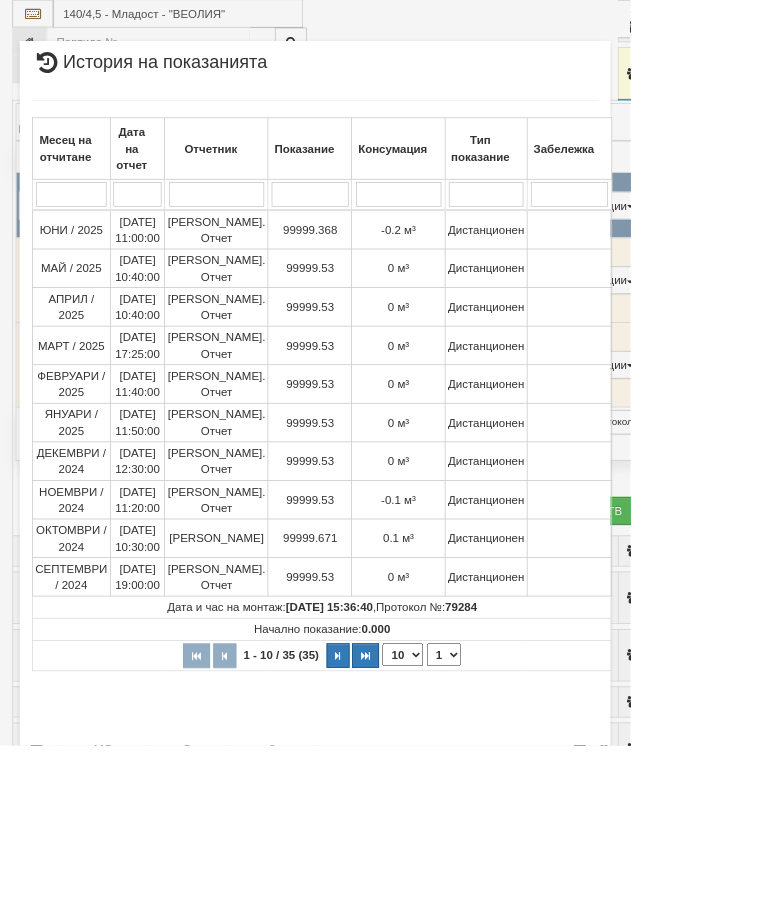 click at bounding box center (412, 799) 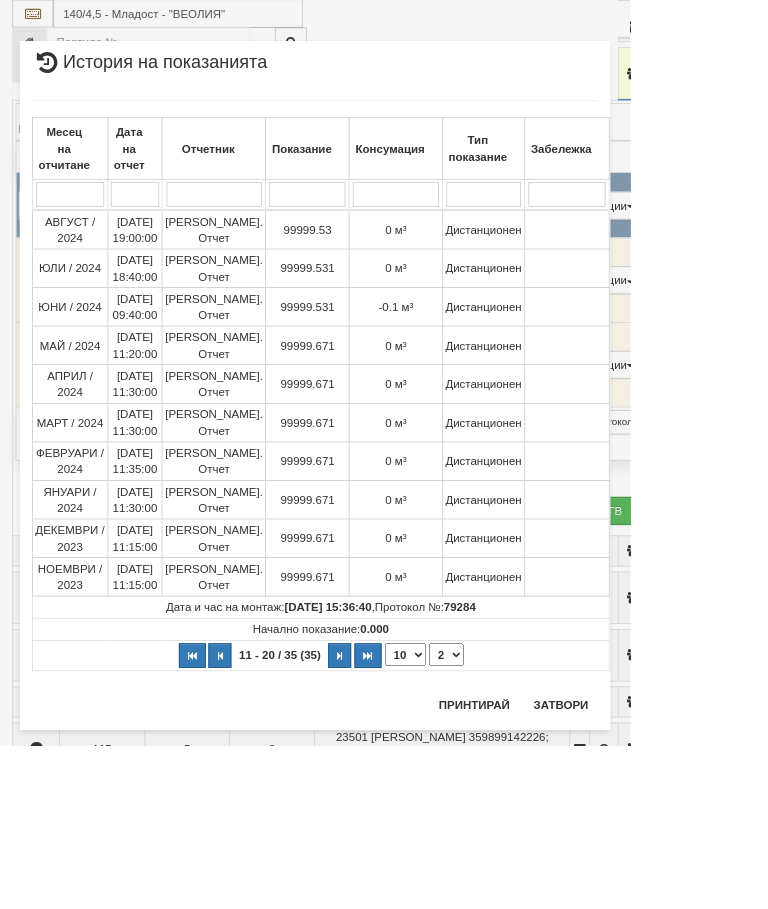 click on "11 - 20 / 35 (35)" at bounding box center [341, 798] 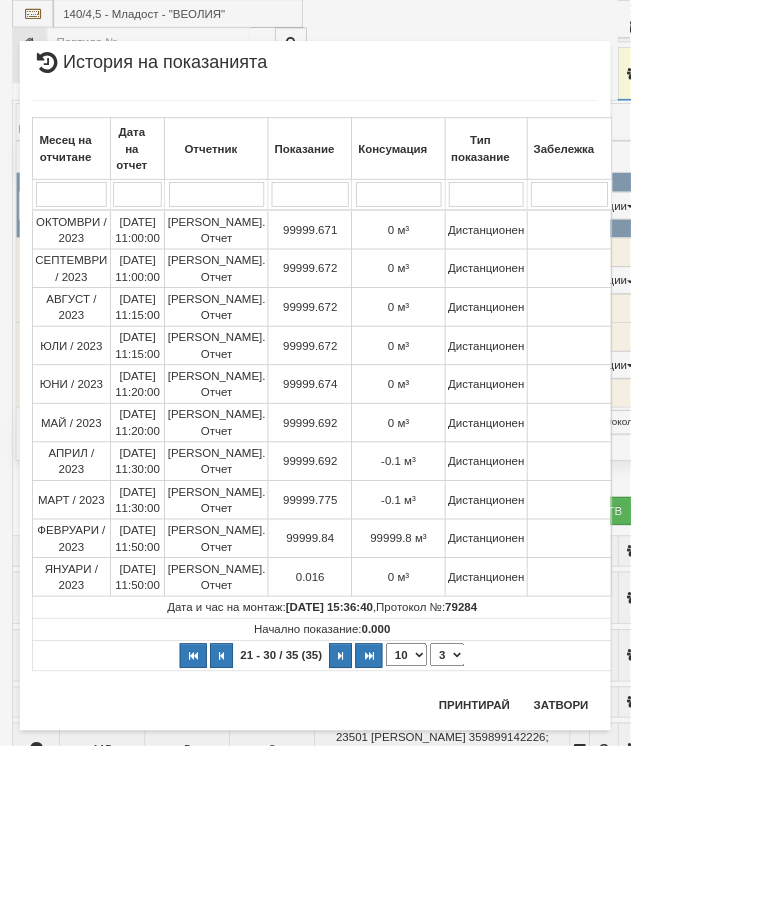 click at bounding box center (415, 799) 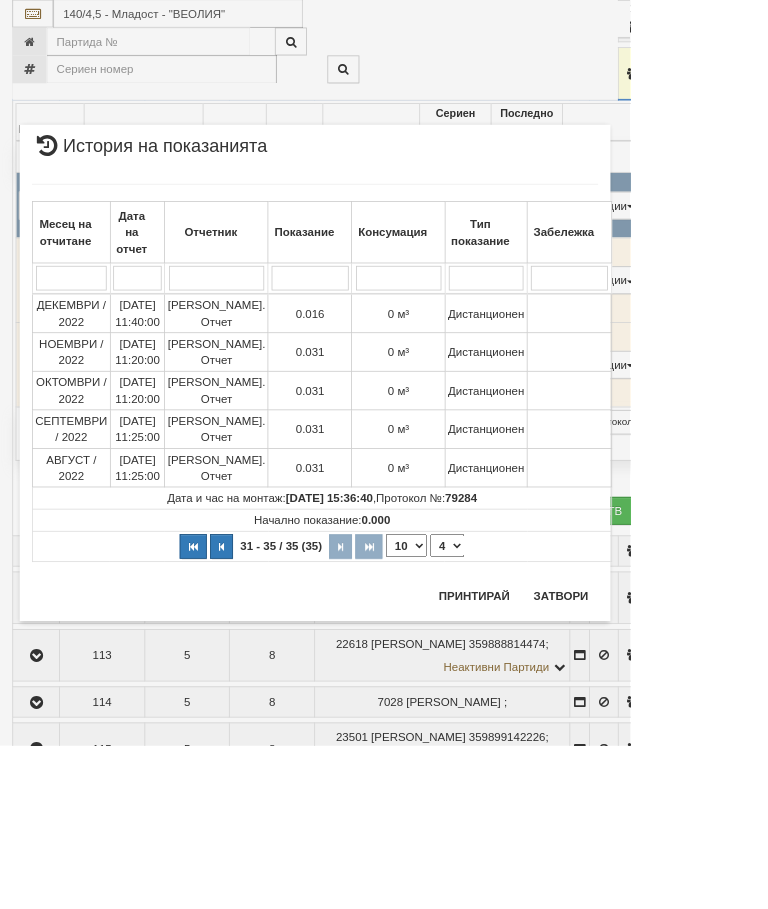 click at bounding box center [270, 666] 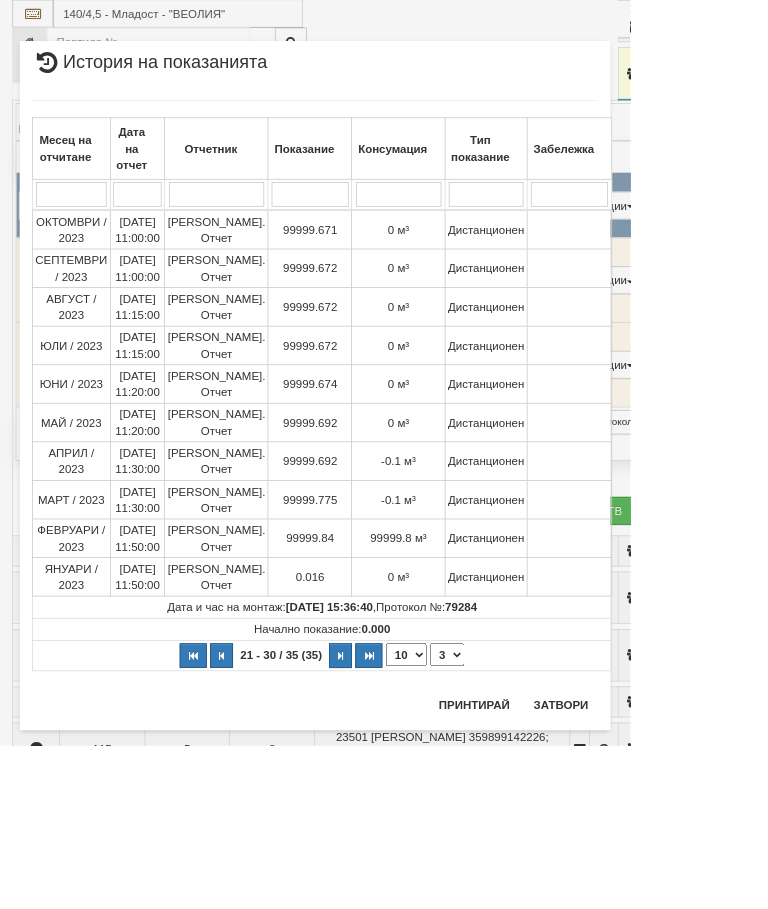 click at bounding box center (270, 799) 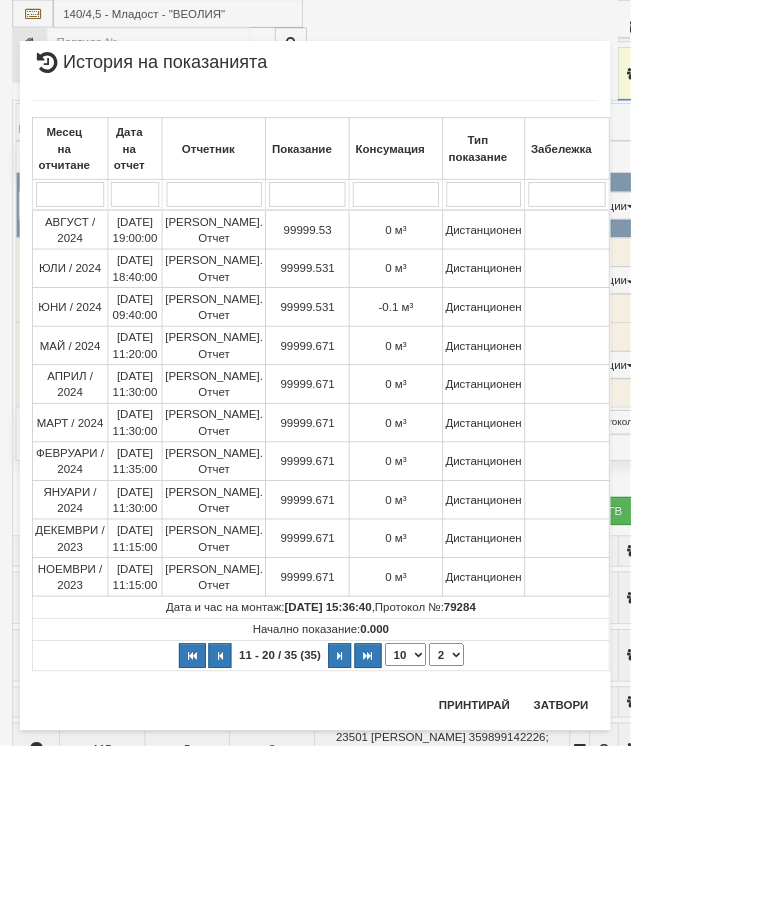 click at bounding box center [414, 799] 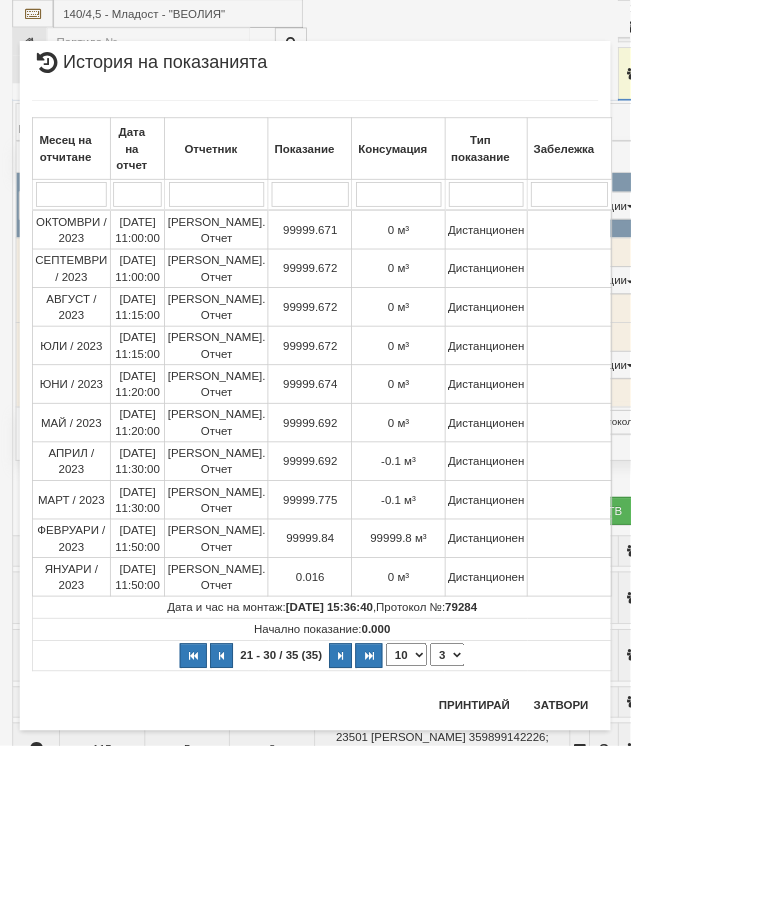 click at bounding box center [415, 799] 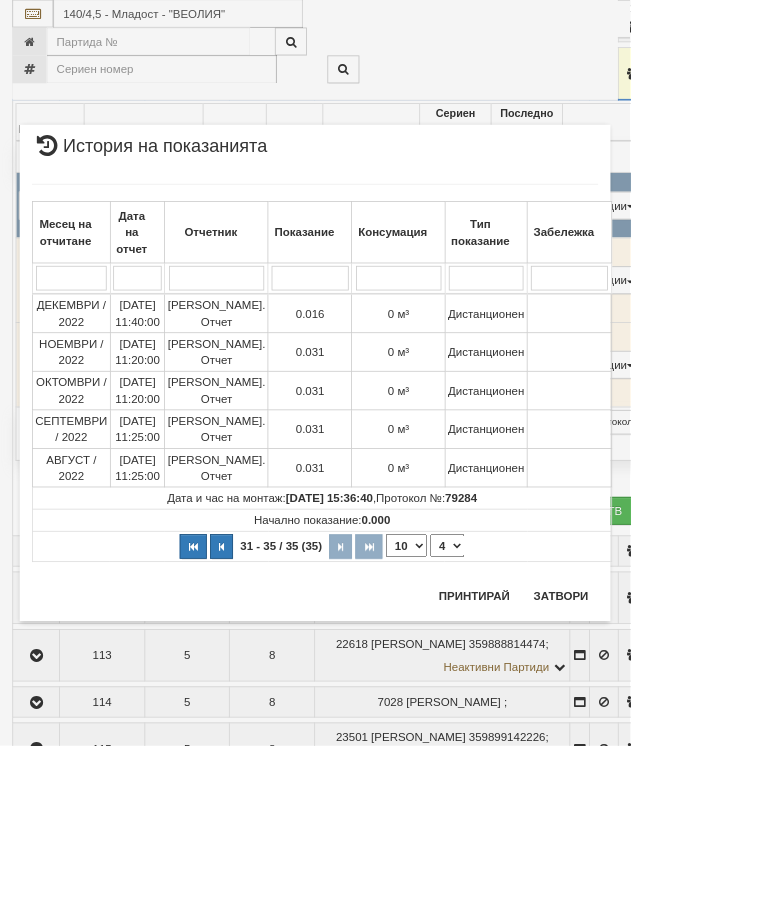 click at bounding box center (270, 666) 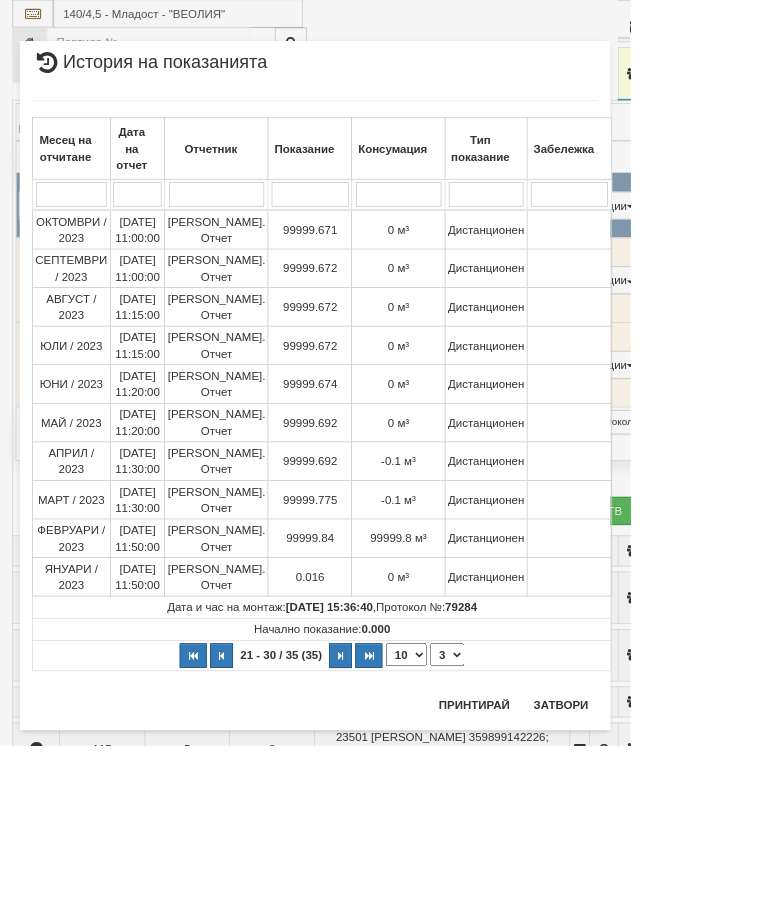 click on "Затвори" at bounding box center [683, 859] 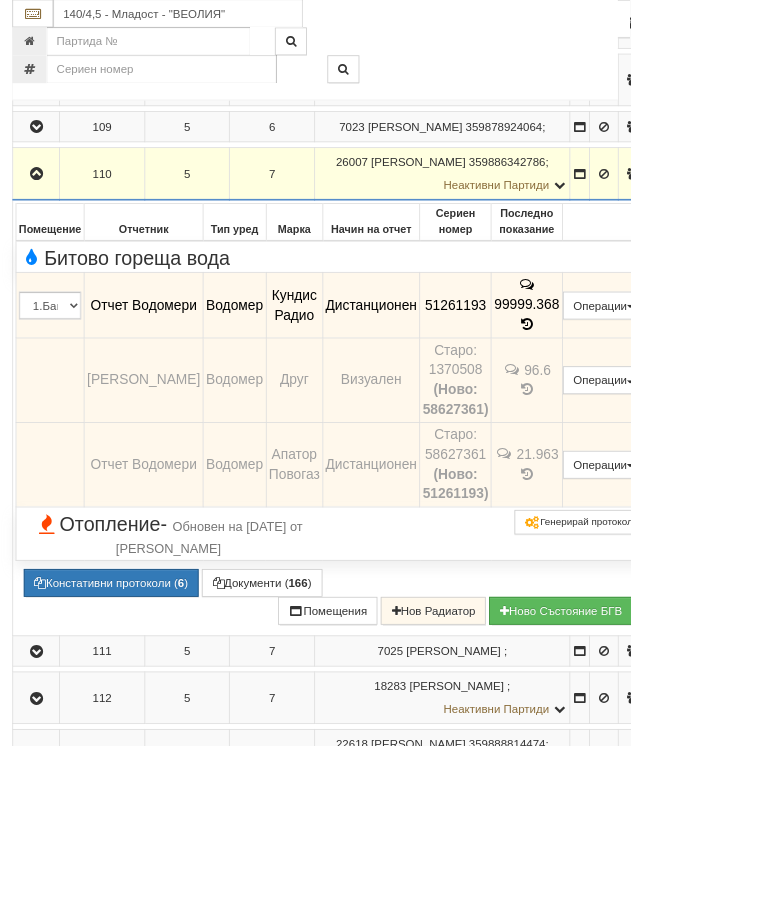 scroll, scrollTop: 2530, scrollLeft: 47, axis: both 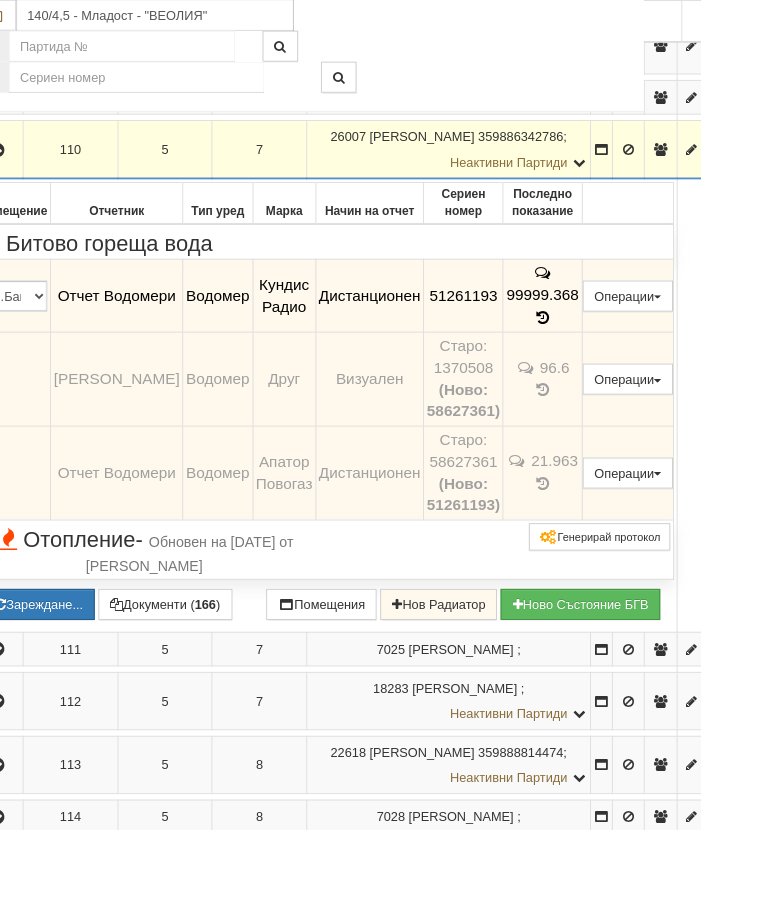 click on "Документи ( 166 )" at bounding box center [181, 663] 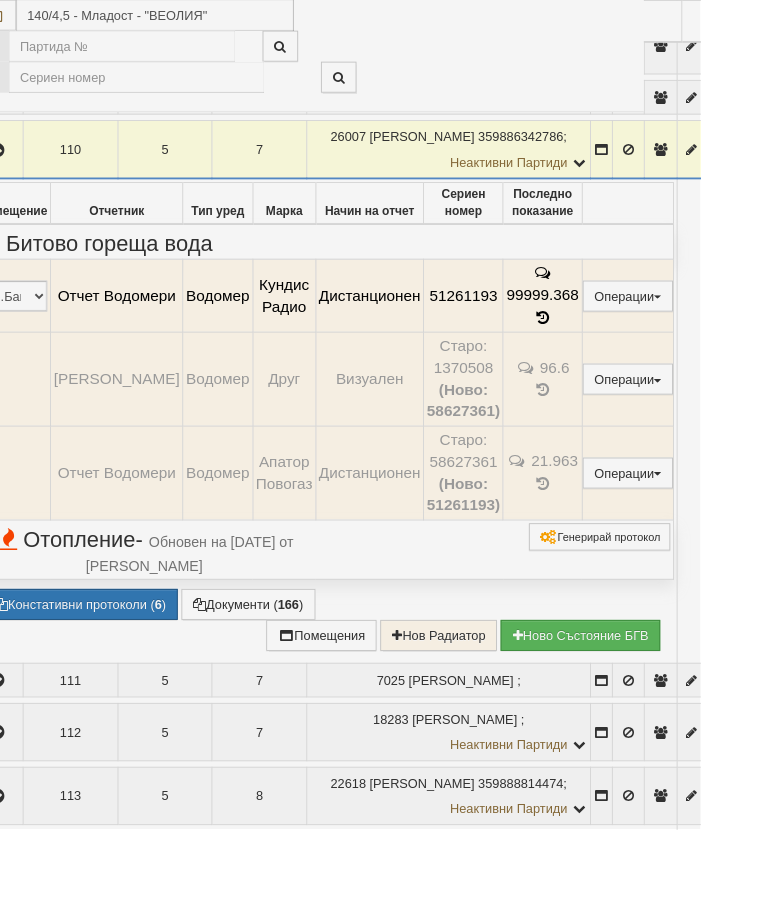 select on "10" 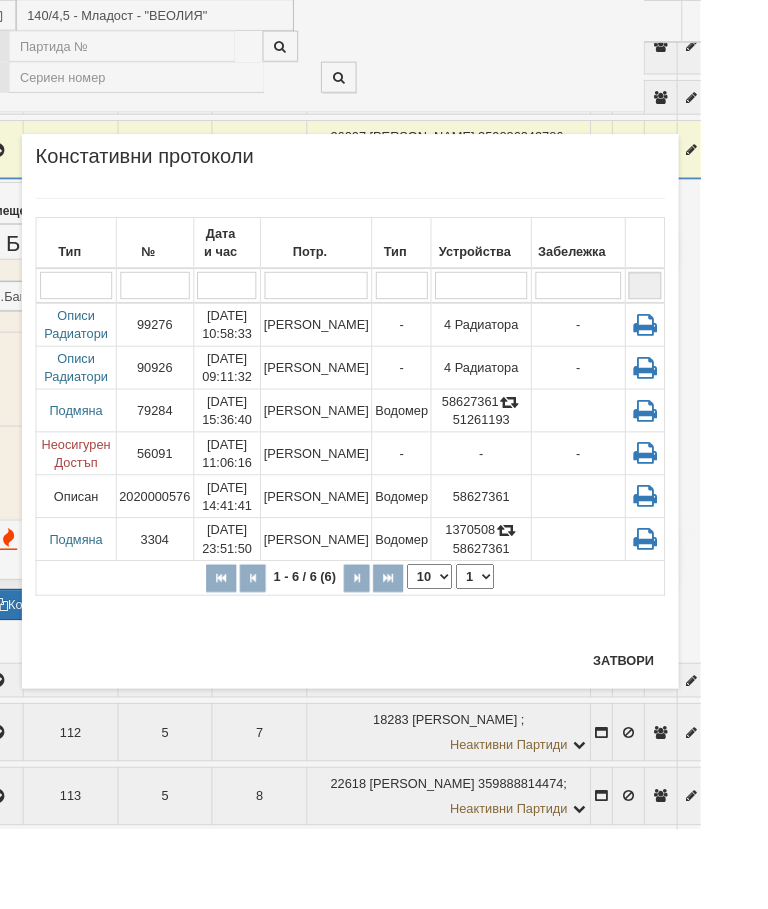 click on "Затвори" at bounding box center [683, 724] 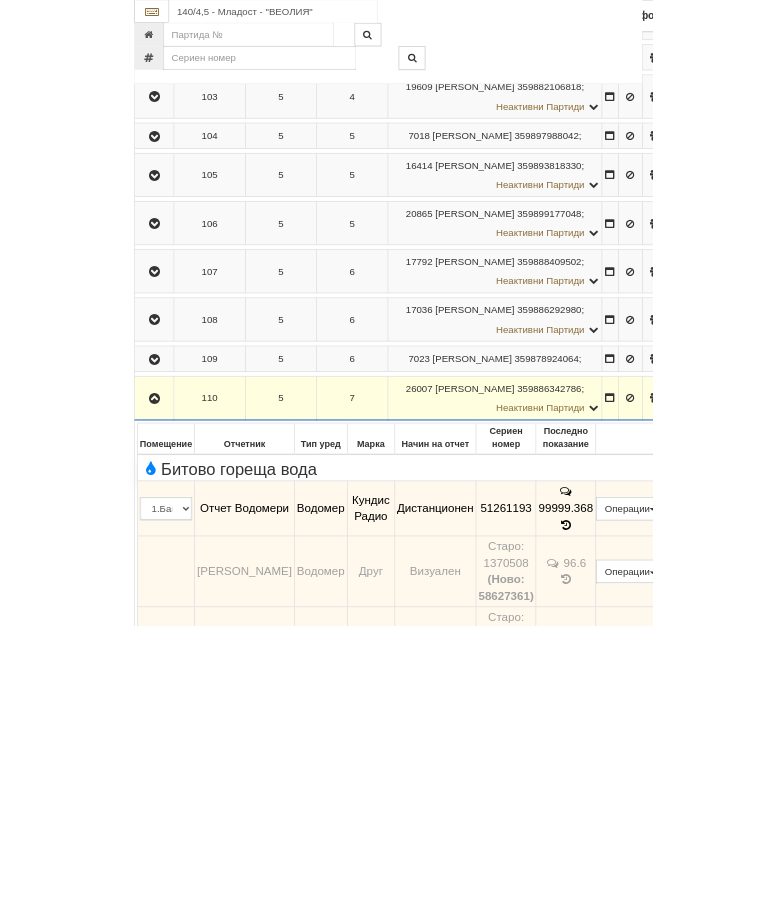 scroll, scrollTop: 2388, scrollLeft: 0, axis: vertical 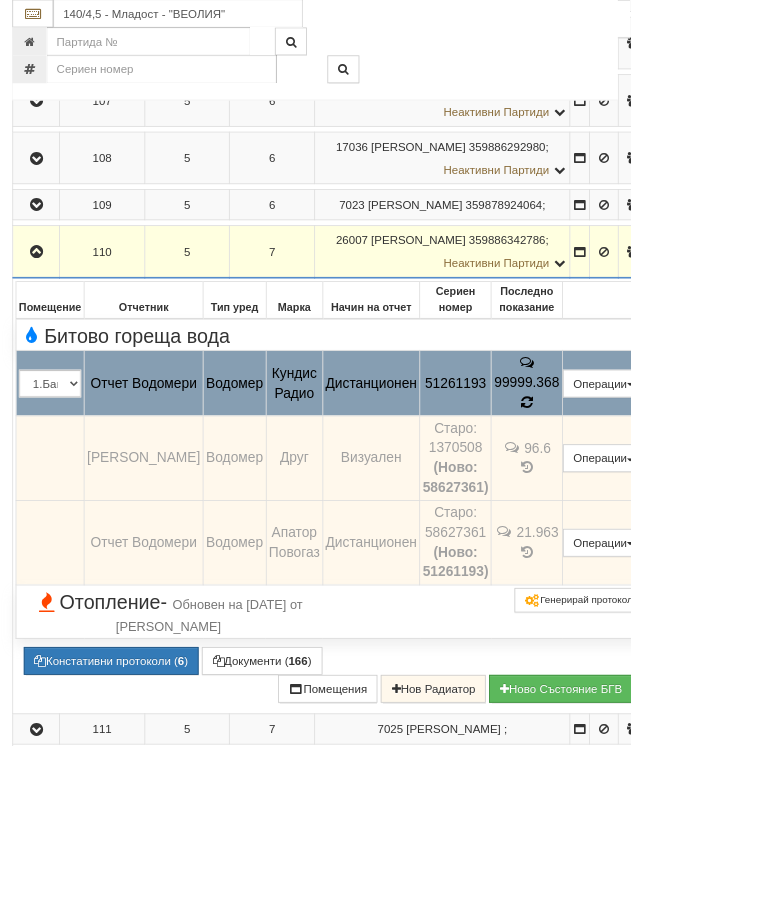click at bounding box center [642, 491] 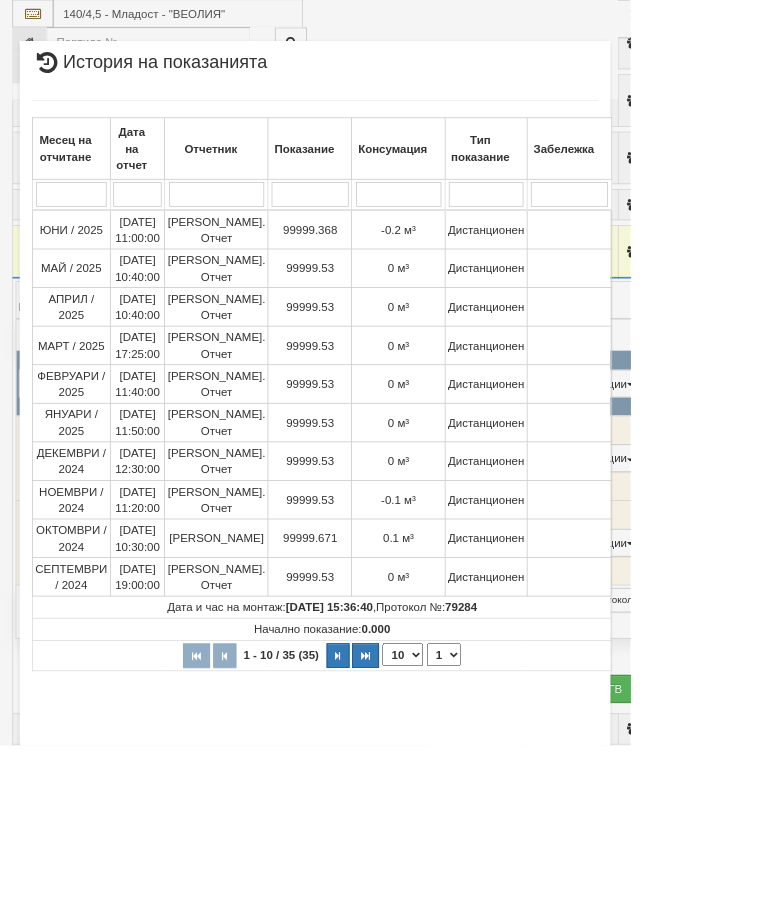 click on "Затвори" at bounding box center (683, 918) 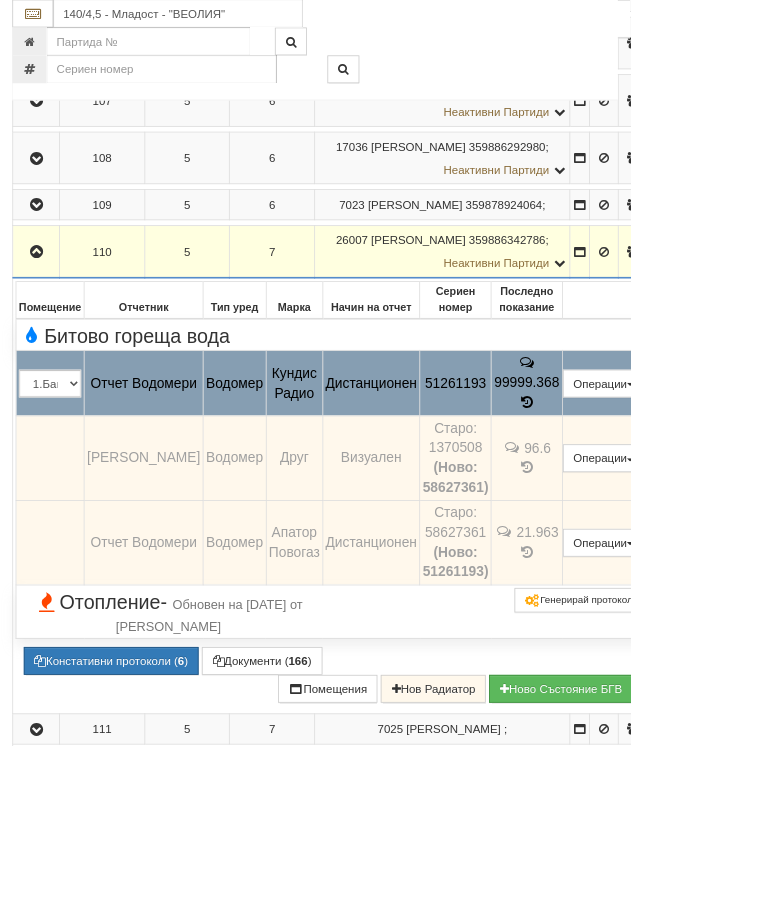 click on "Подмяна" at bounding box center (0, 0) 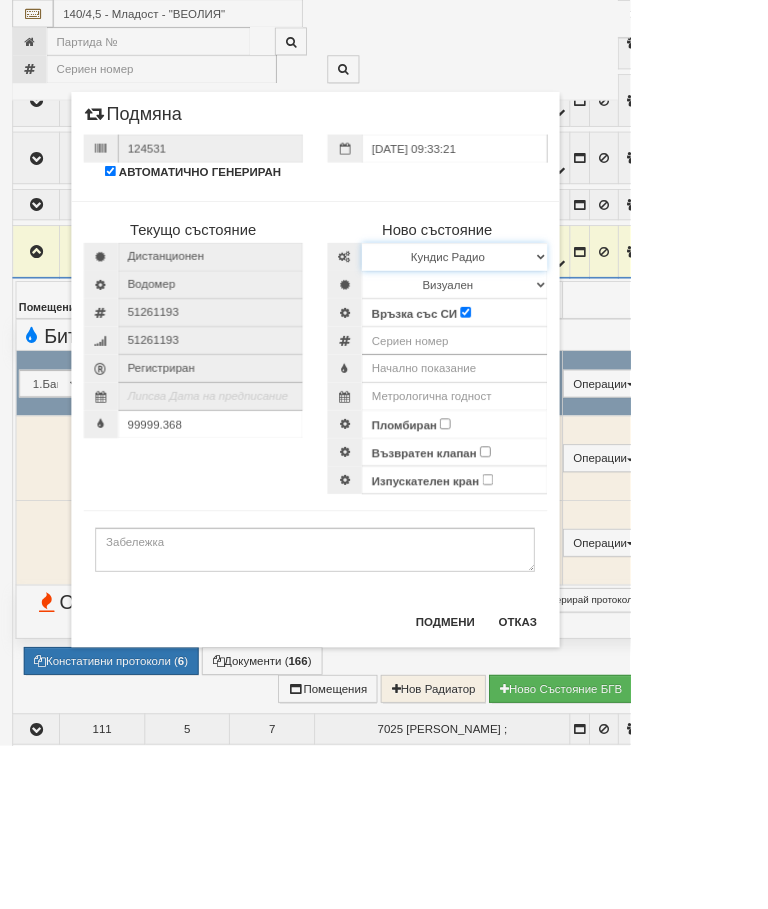click on "Избери Марка и модел
Апатор Повогаз
Друг
Кундис Радио
Сименс Визуален
Сименс Радио
Техем" at bounding box center [554, 313] 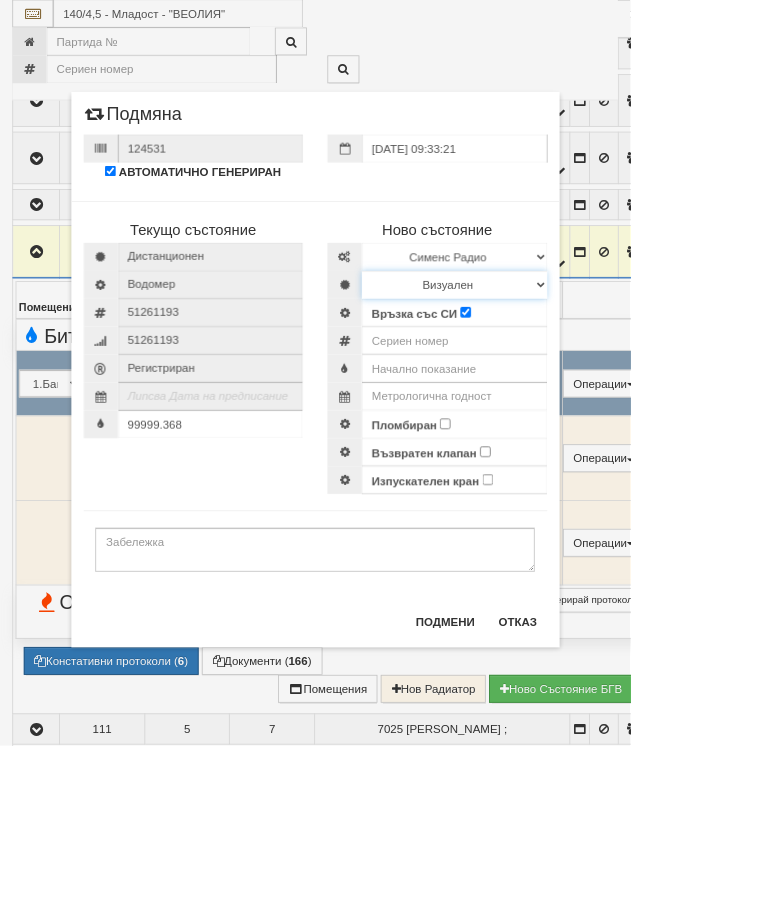 click on "Визуален
Дистанционен
Изолирана линия БГВ
Няма Oтклонение БГВ
Няма Щранг БГВ" at bounding box center [554, 347] 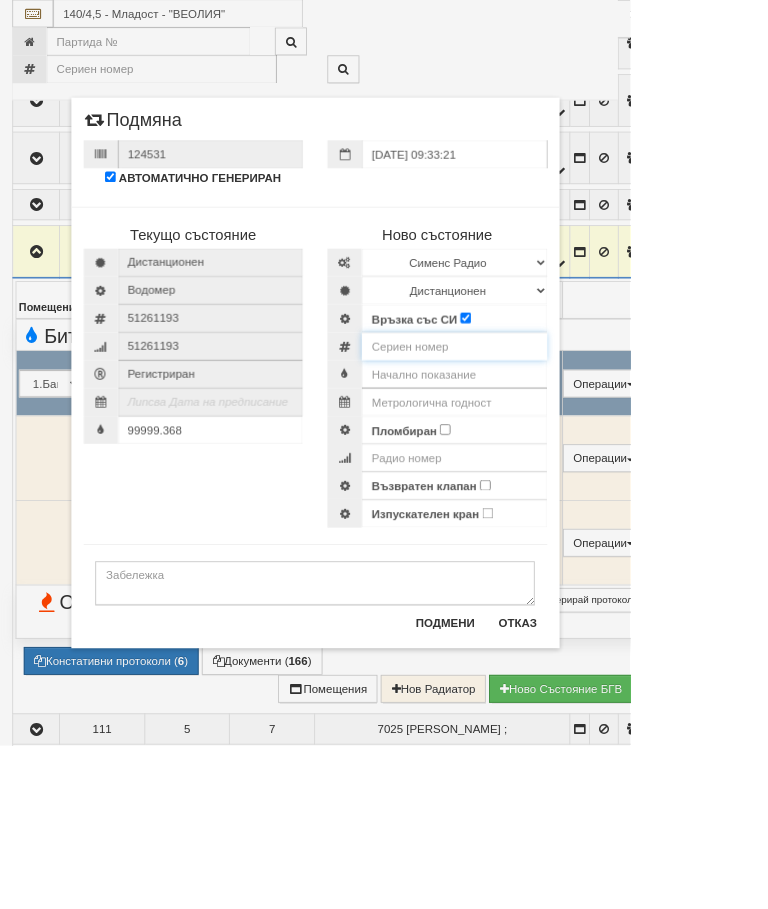 click at bounding box center [554, 422] 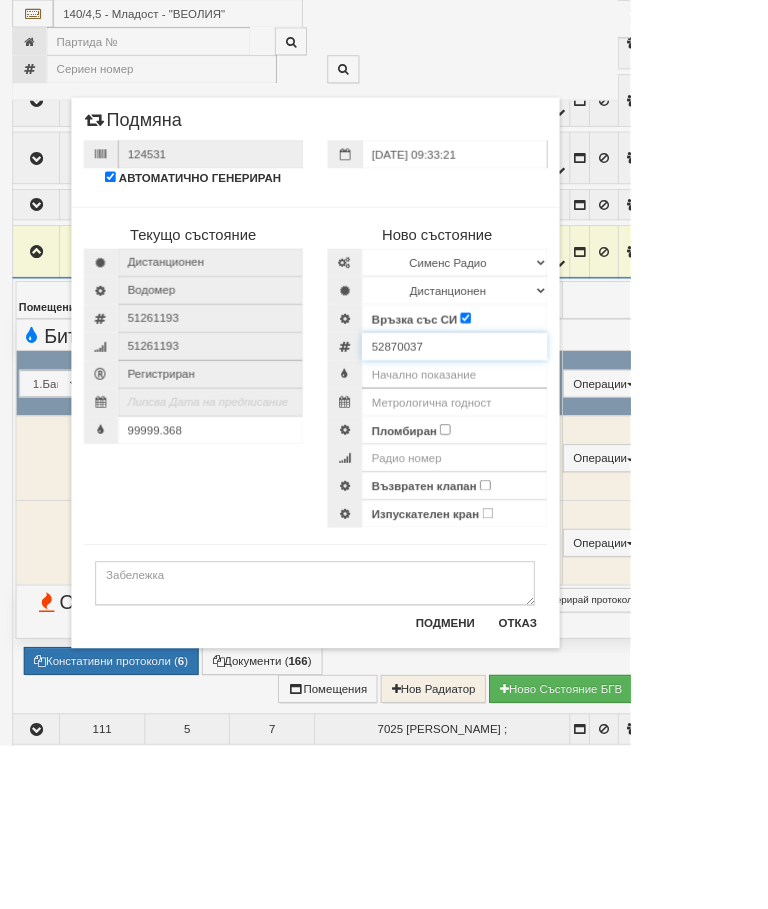 type on "52870037" 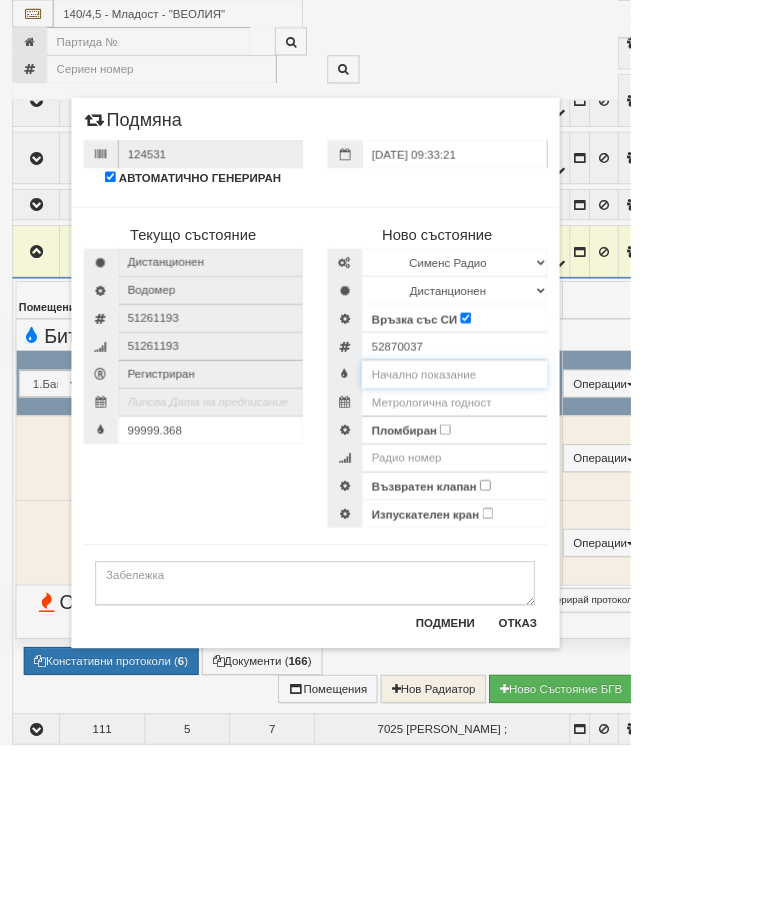 click at bounding box center (554, 456) 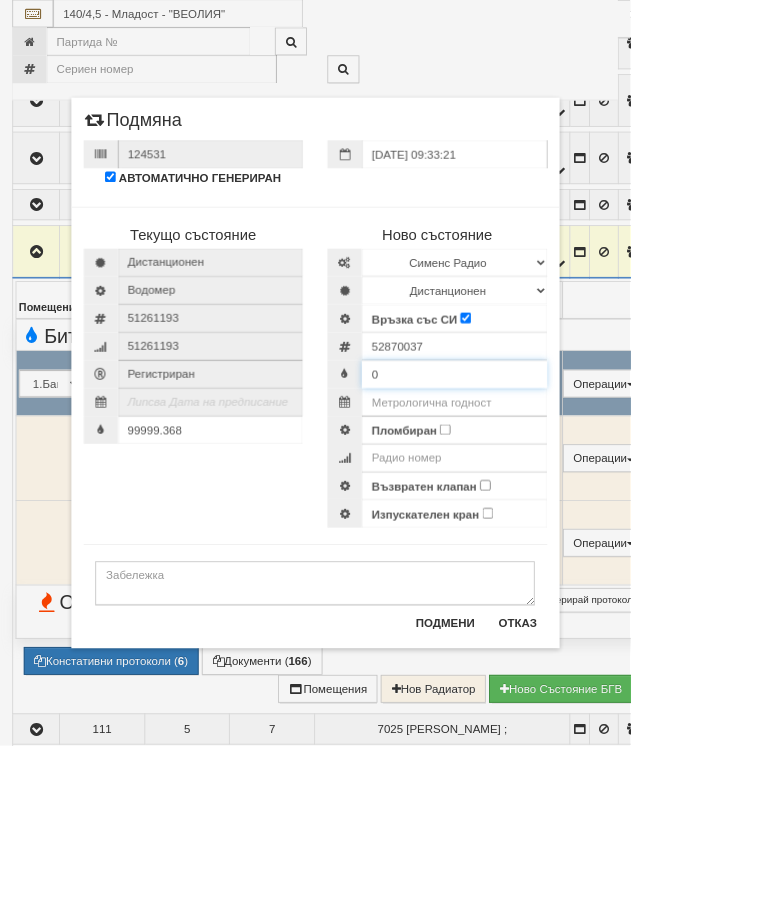 type on "0" 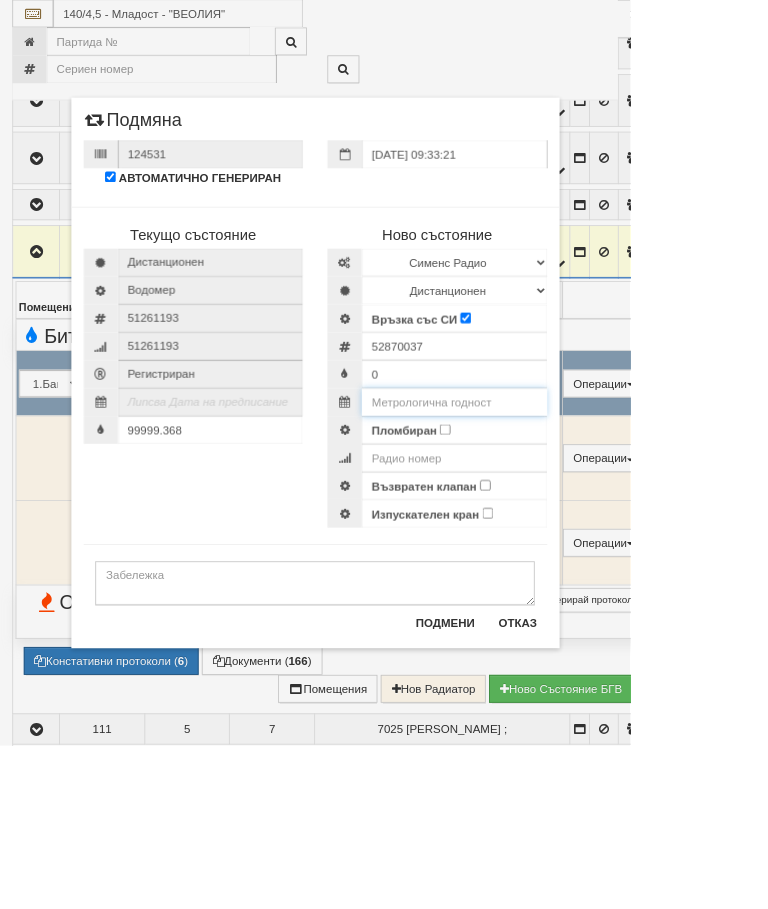 click at bounding box center [554, 490] 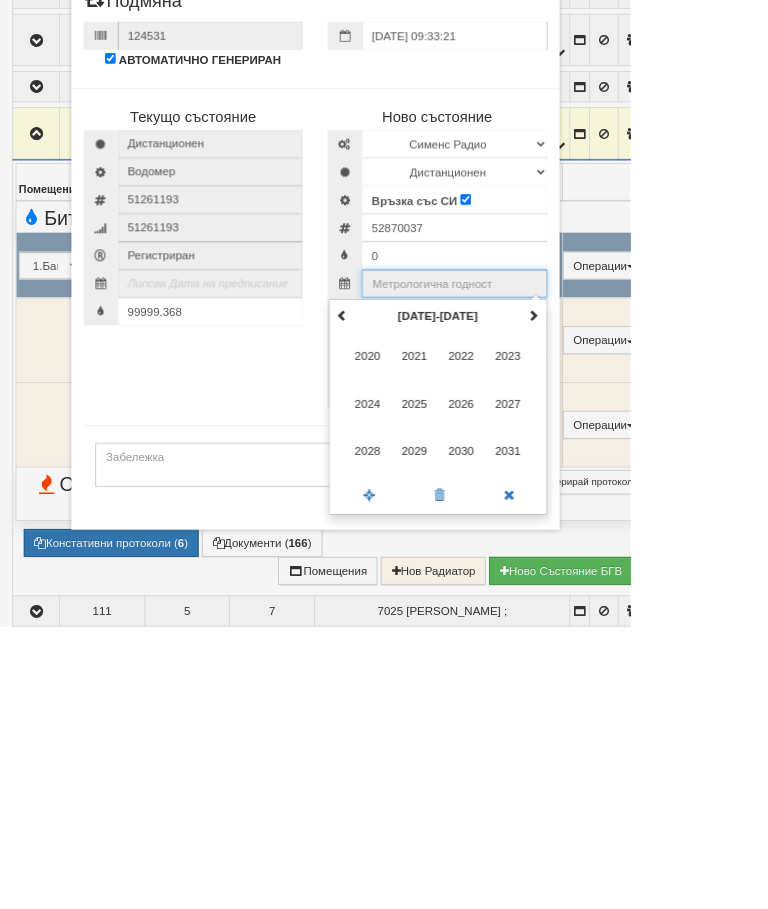 click at bounding box center [650, 529] 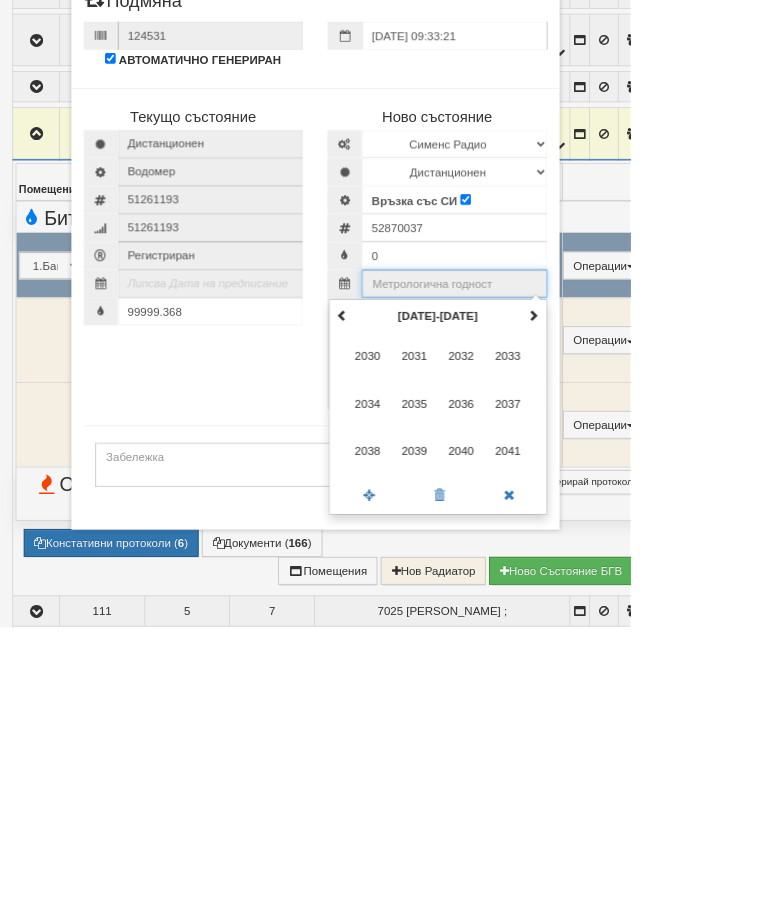 click on "2035" at bounding box center (505, 636) 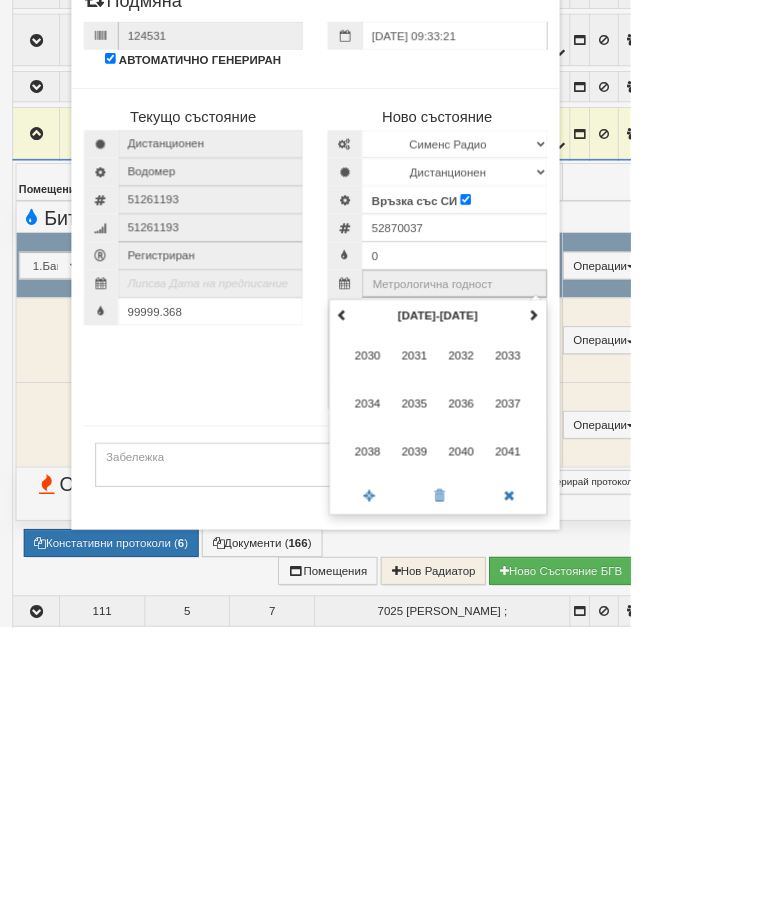 type on "2035" 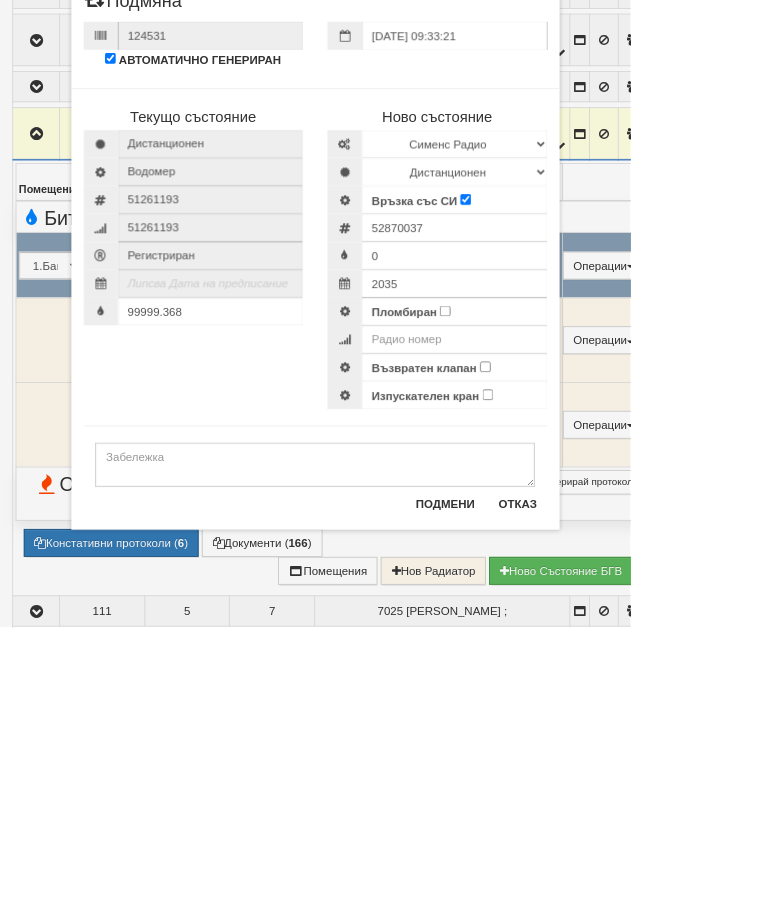 scroll, scrollTop: 2532, scrollLeft: 0, axis: vertical 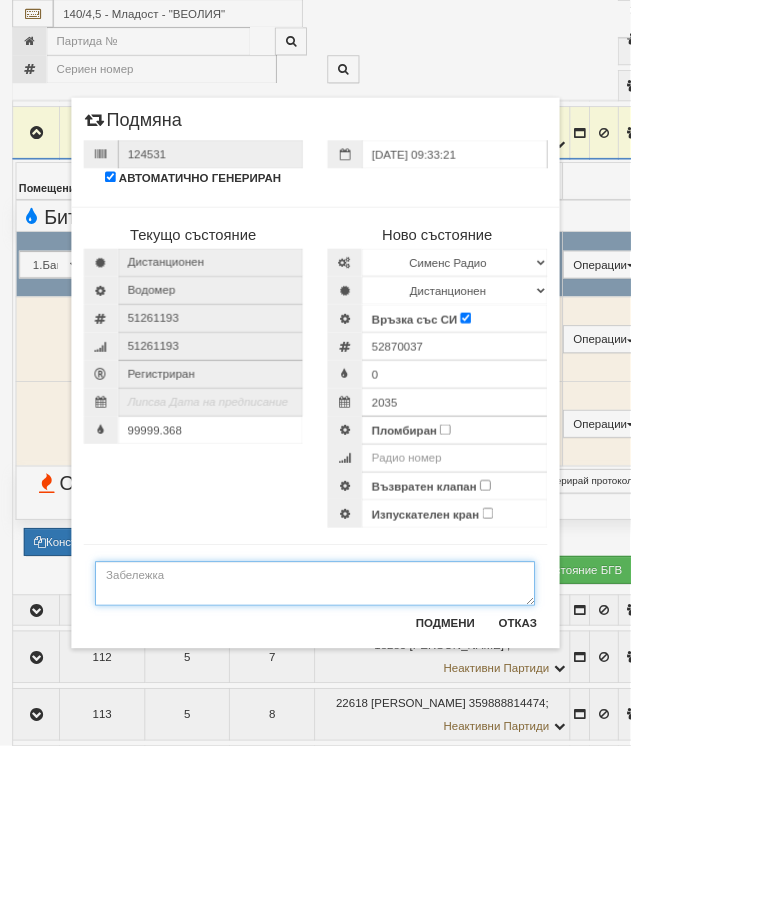 click at bounding box center [384, 711] 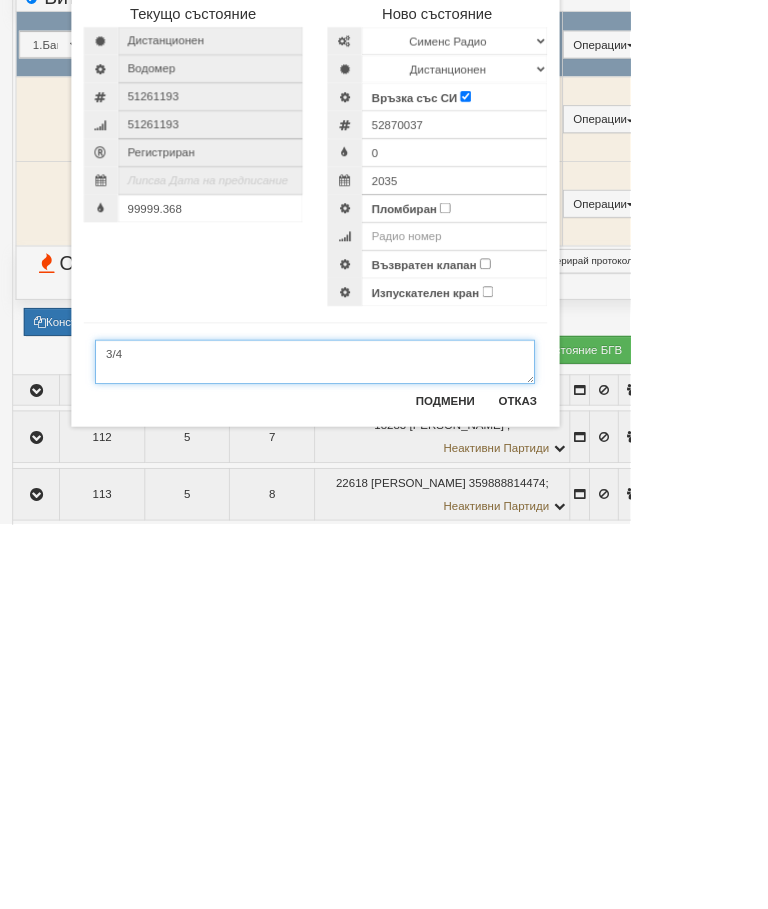 type on "3/4" 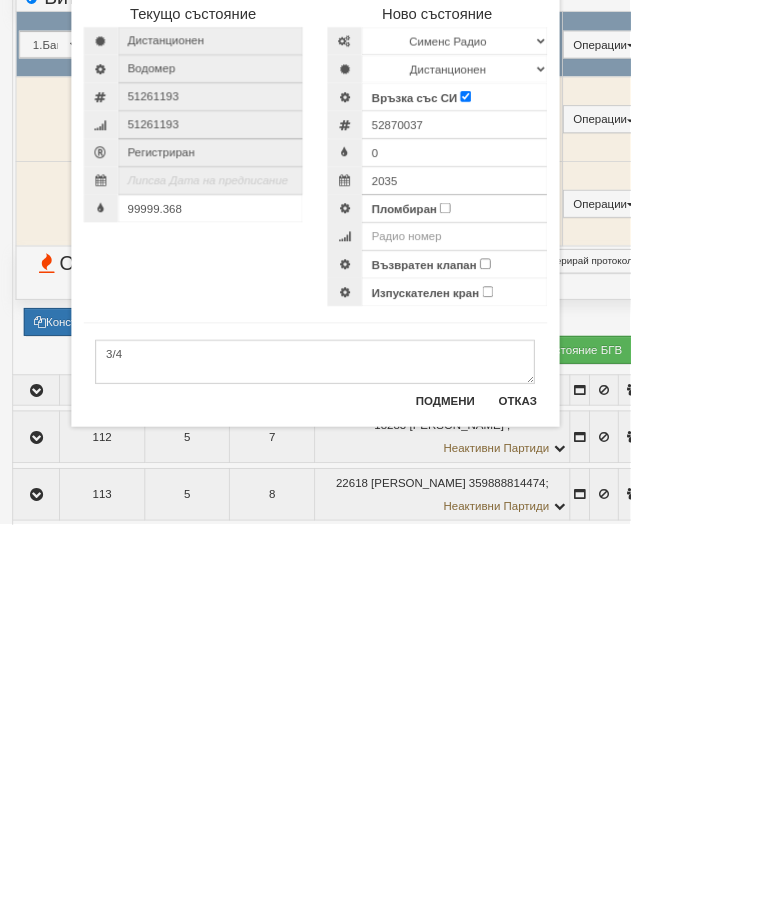 click on "Пломбиран" at bounding box center [542, 523] 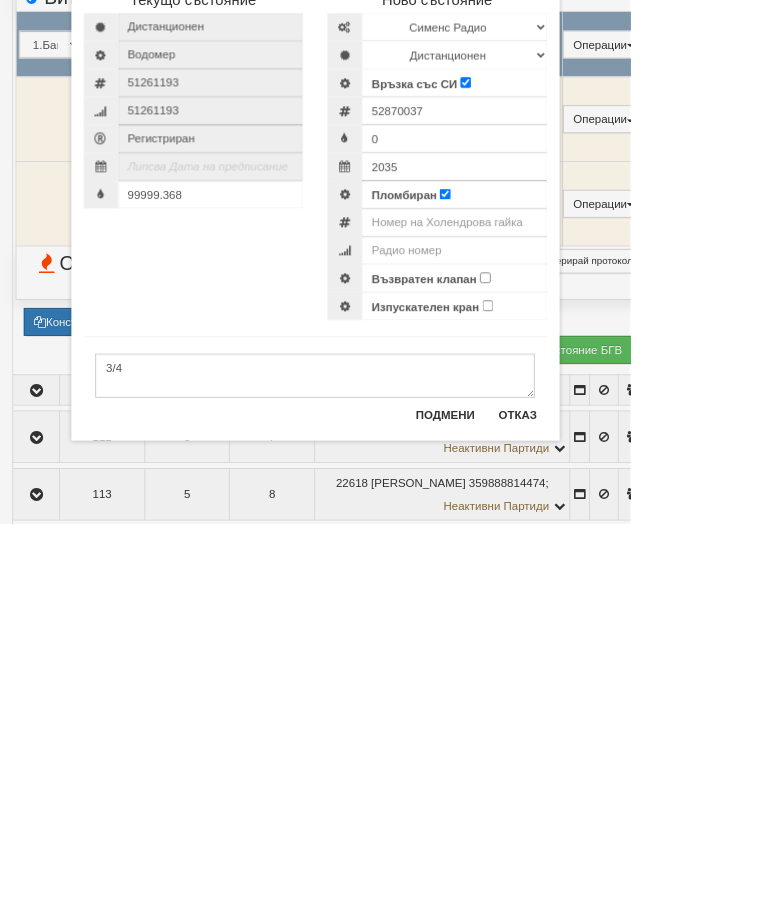 scroll, scrollTop: 2802, scrollLeft: 0, axis: vertical 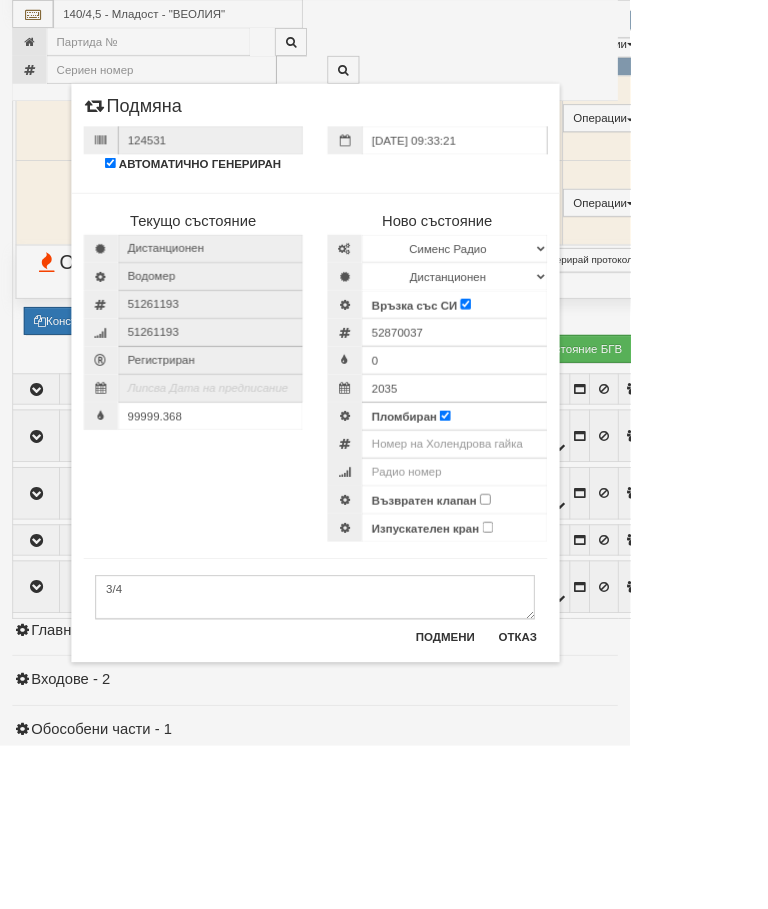 click on "Отказ" at bounding box center [631, 776] 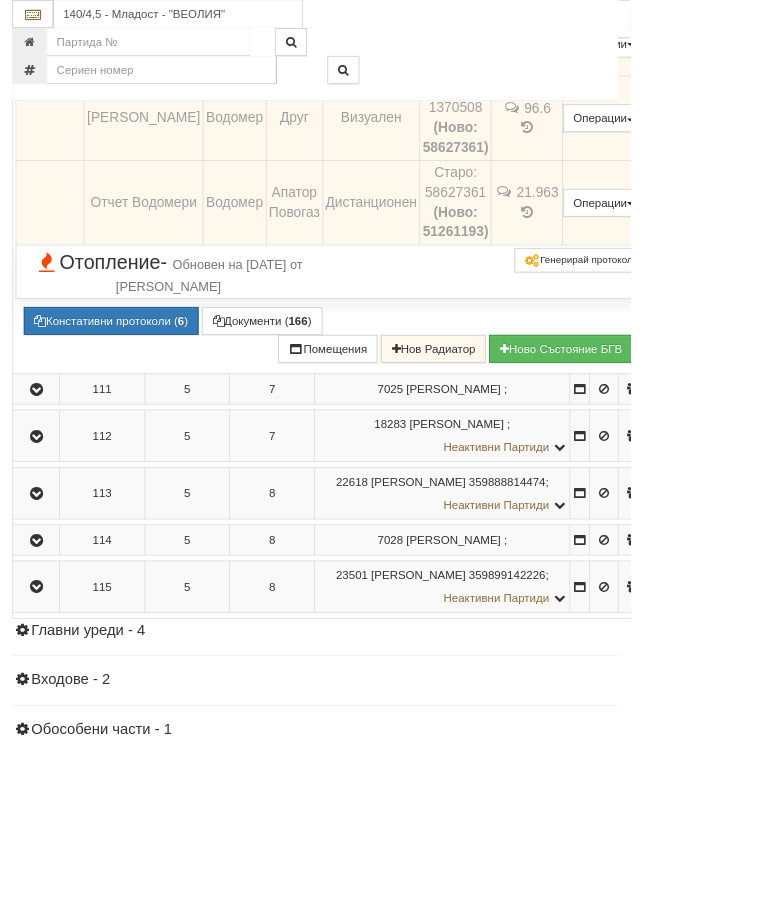 scroll, scrollTop: 2851, scrollLeft: 47, axis: both 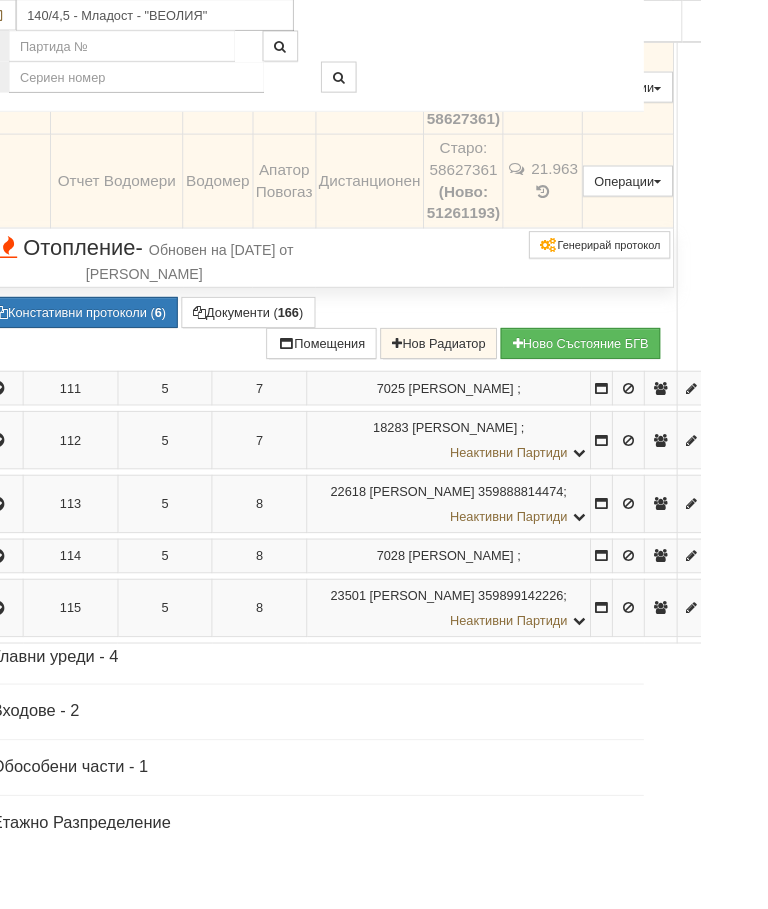 click at bounding box center [595, 28] 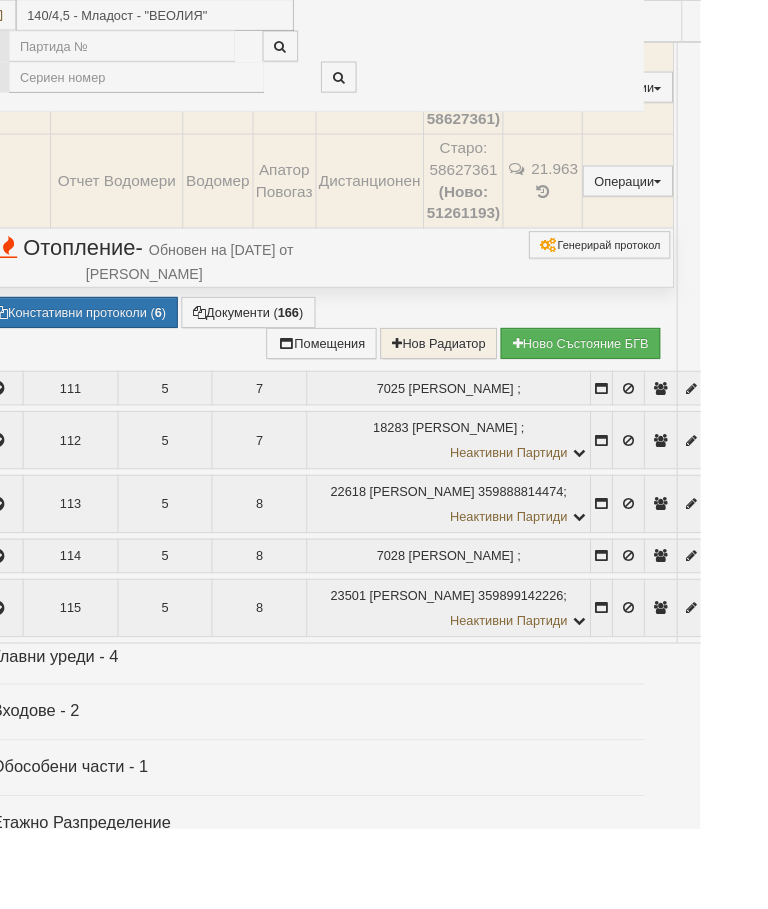 select on "10" 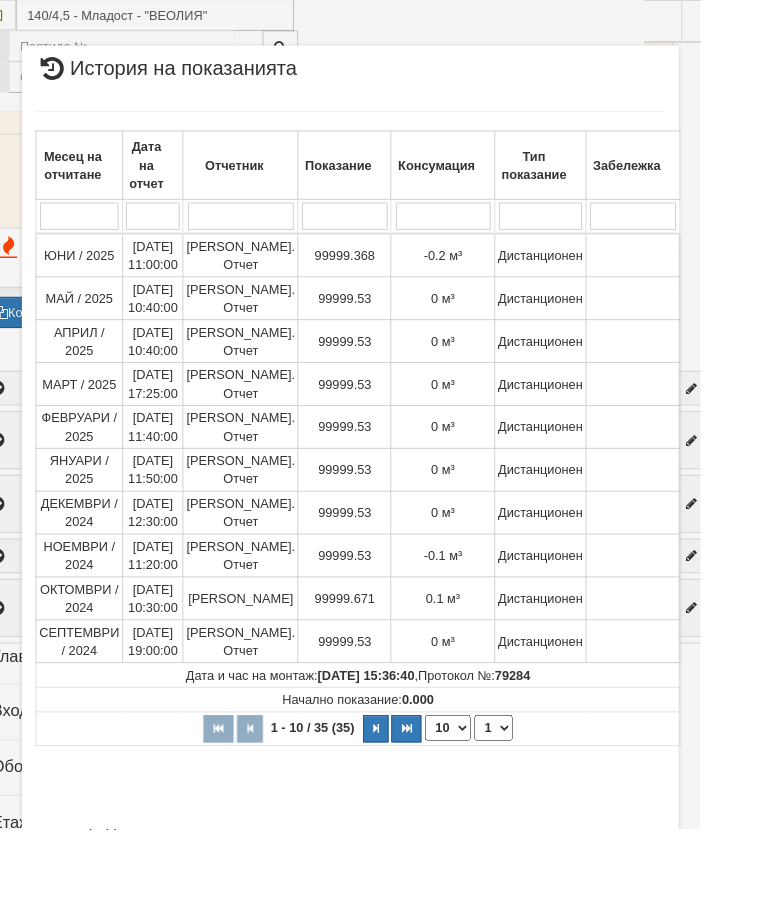 click at bounding box center [412, 799] 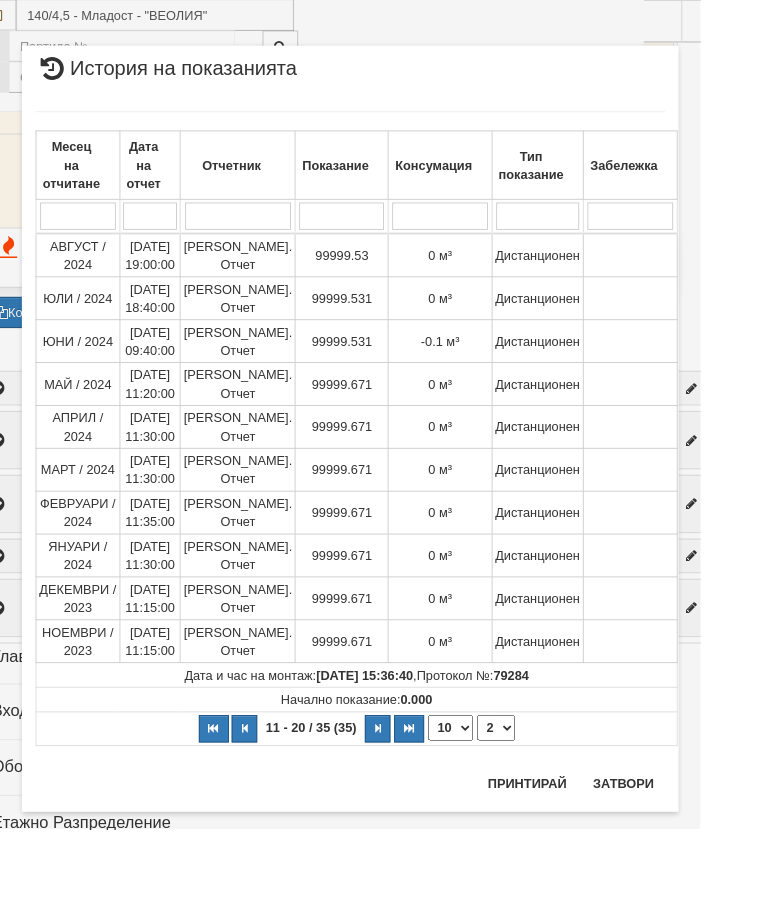 click at bounding box center [414, 799] 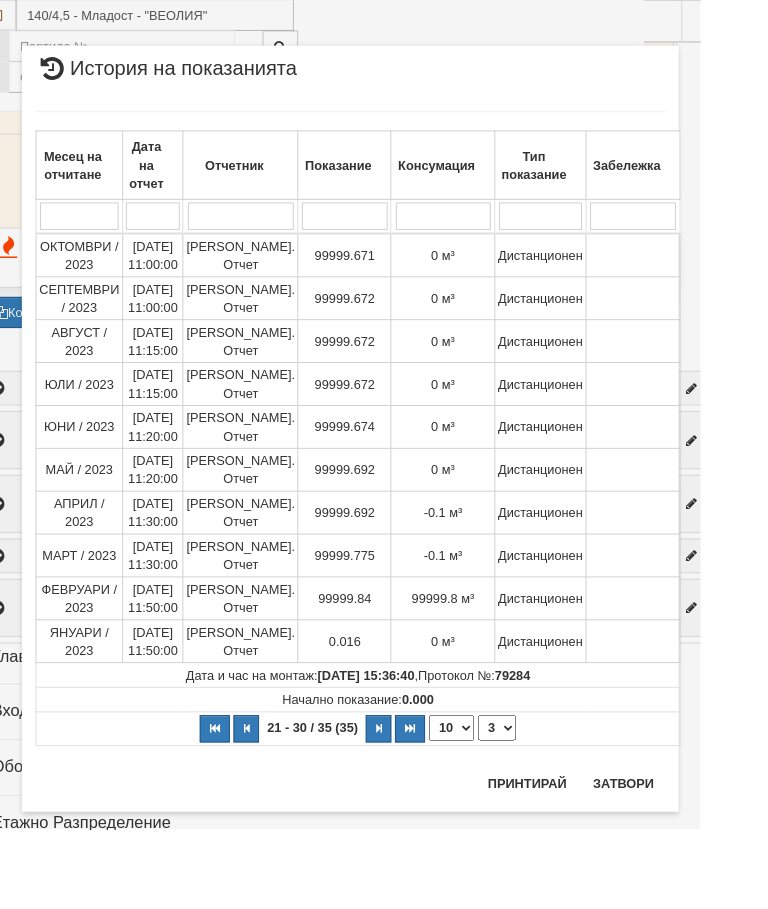 click at bounding box center [415, 799] 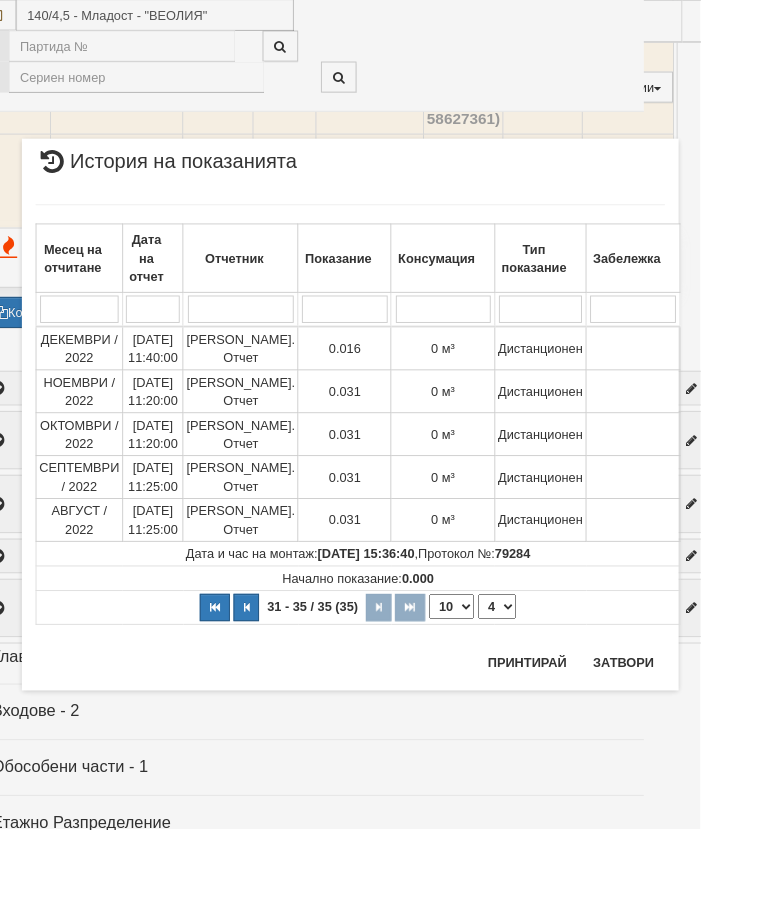 click at bounding box center (270, 666) 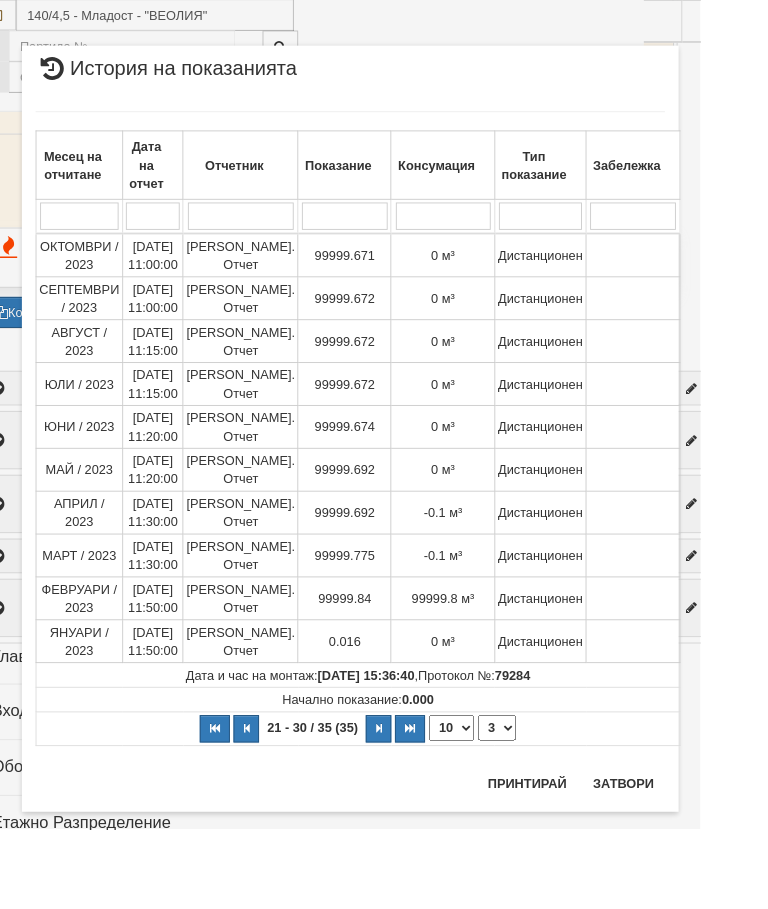 click at bounding box center [270, 799] 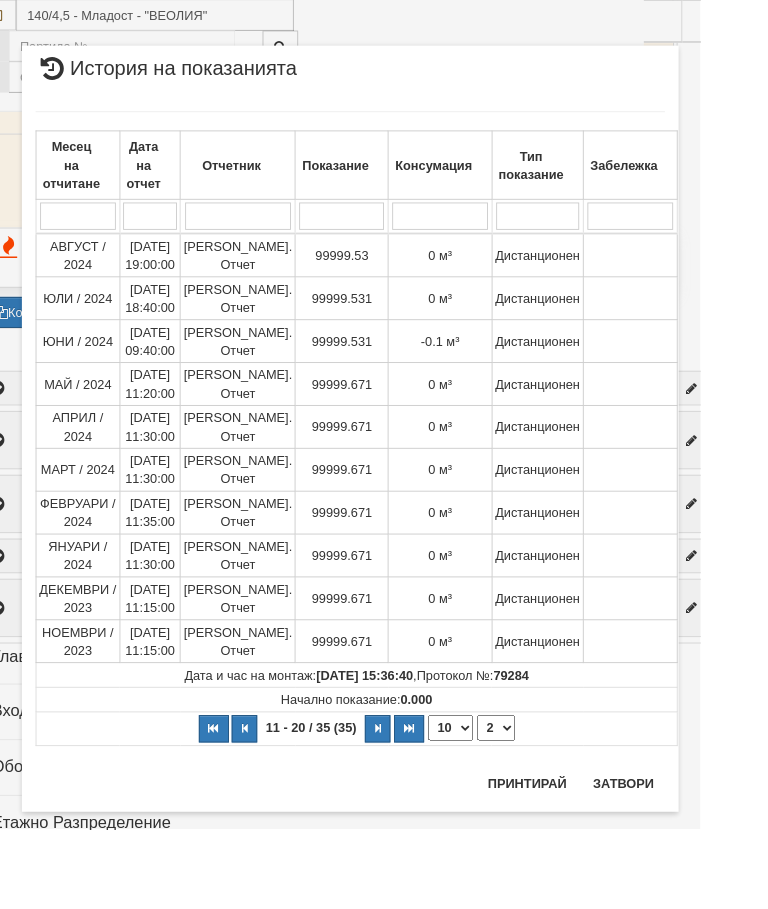 click at bounding box center (268, 799) 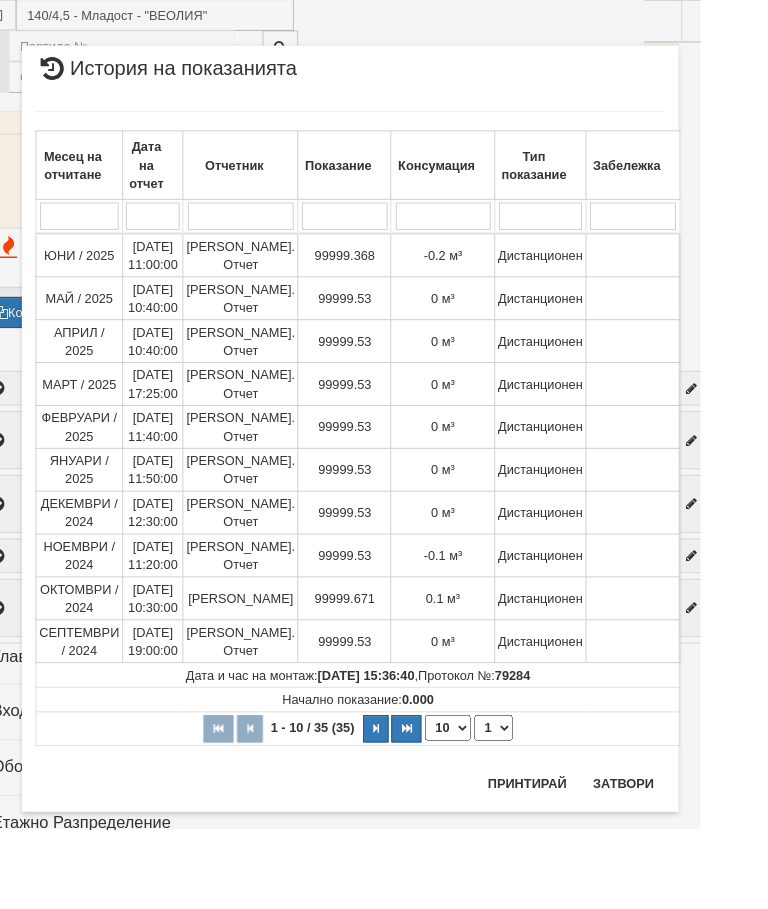 click on "Затвори" at bounding box center [683, 859] 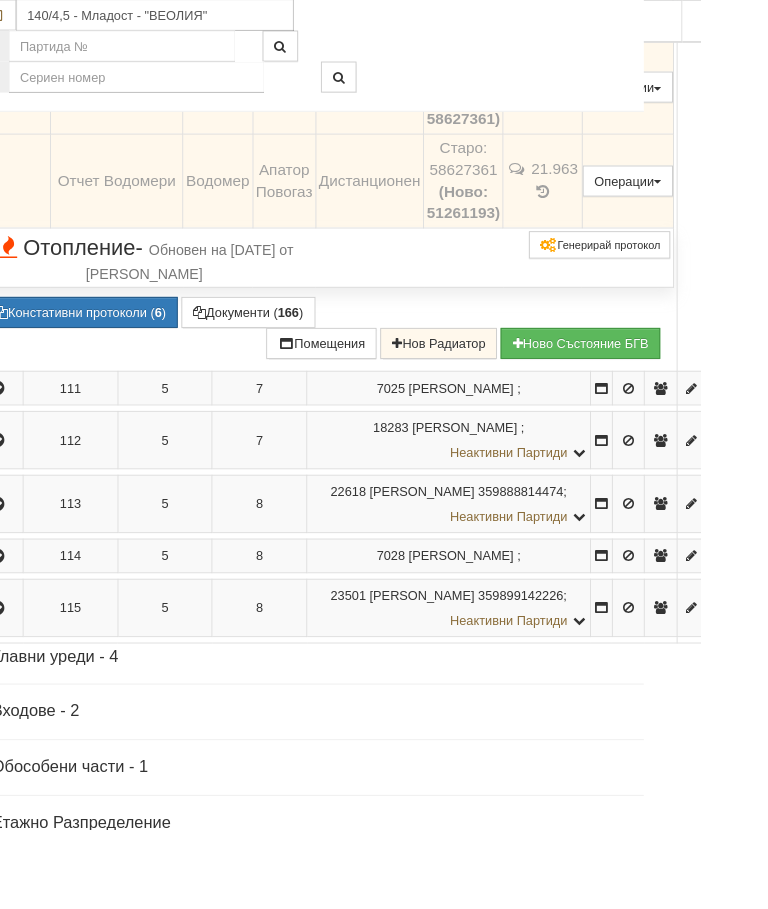 click on "Редакция / Протокол" at bounding box center [0, 0] 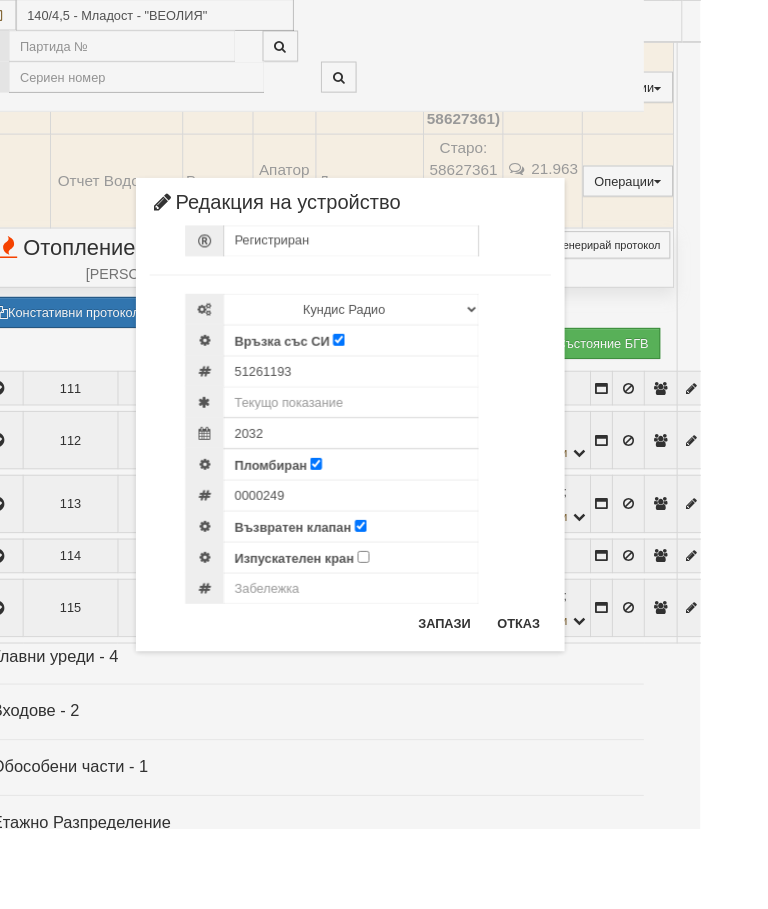 scroll, scrollTop: 2815, scrollLeft: 47, axis: both 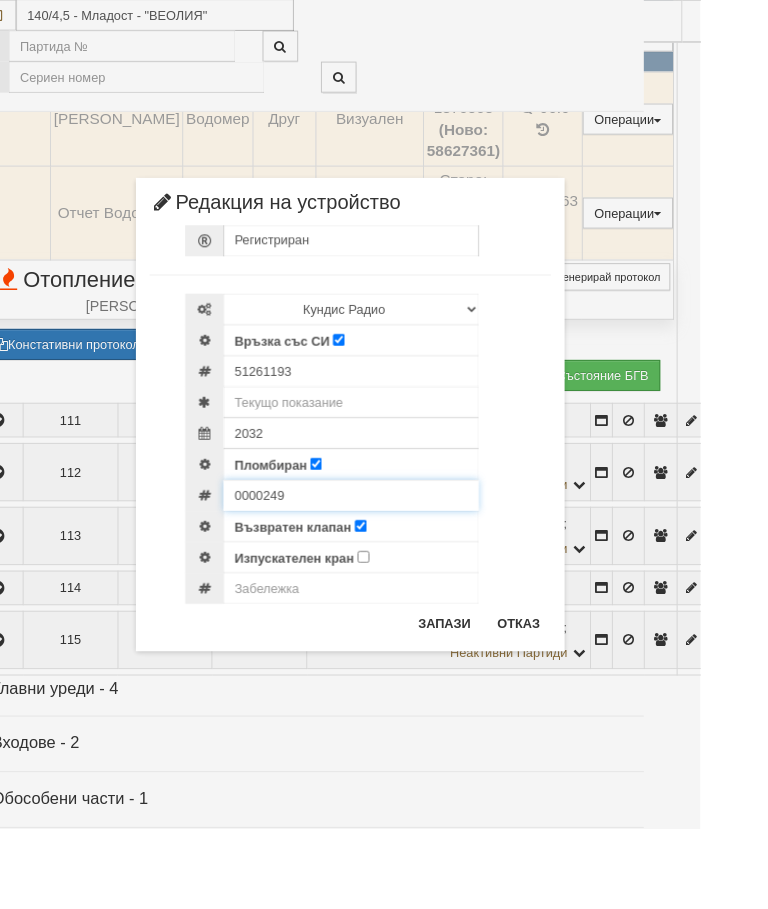 click on "0000249" at bounding box center (403, 543) 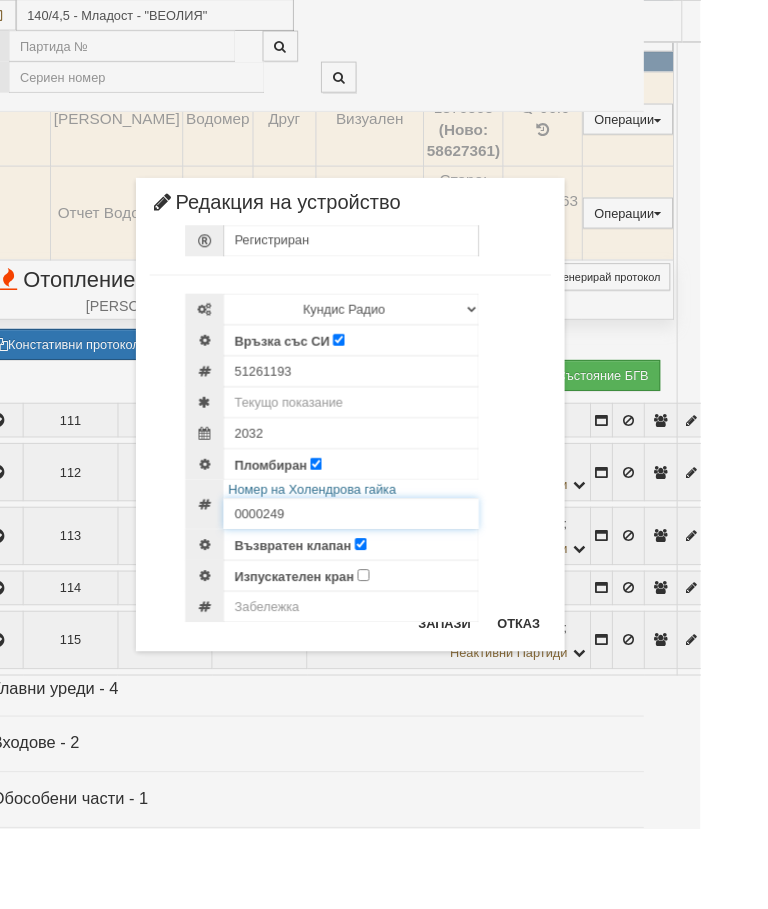 scroll, scrollTop: 2814, scrollLeft: 47, axis: both 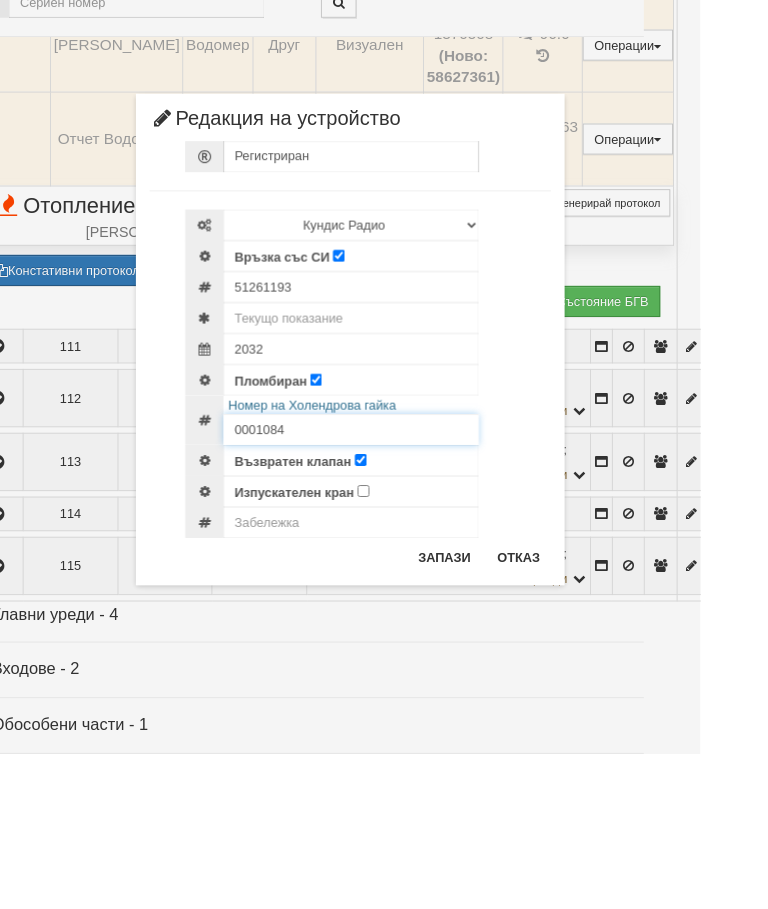 type on "0001084" 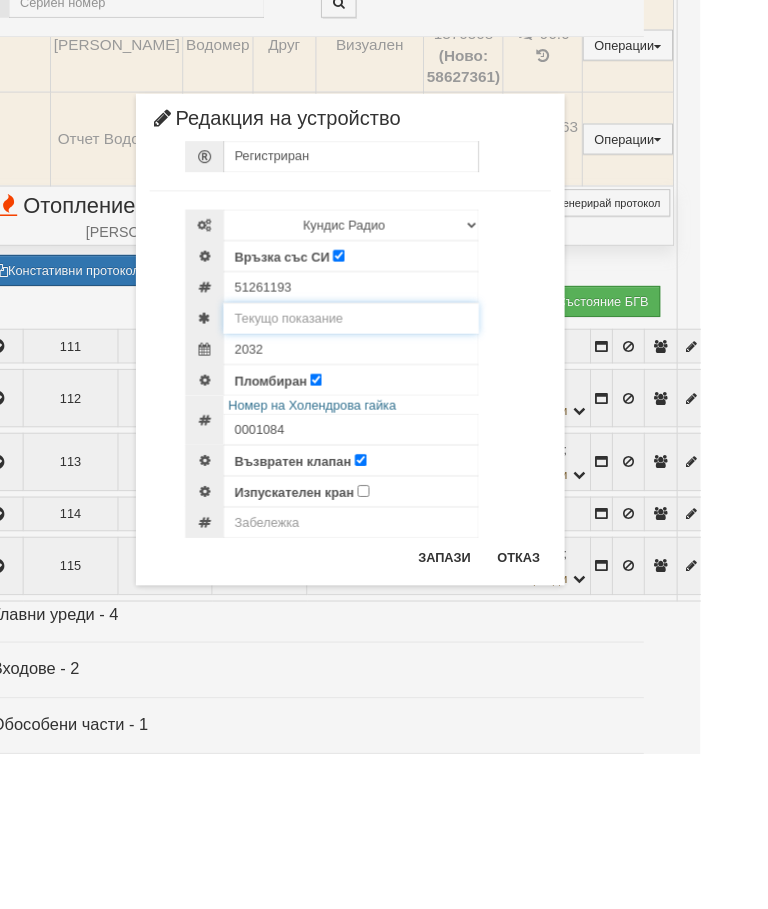 click at bounding box center (385, 431) 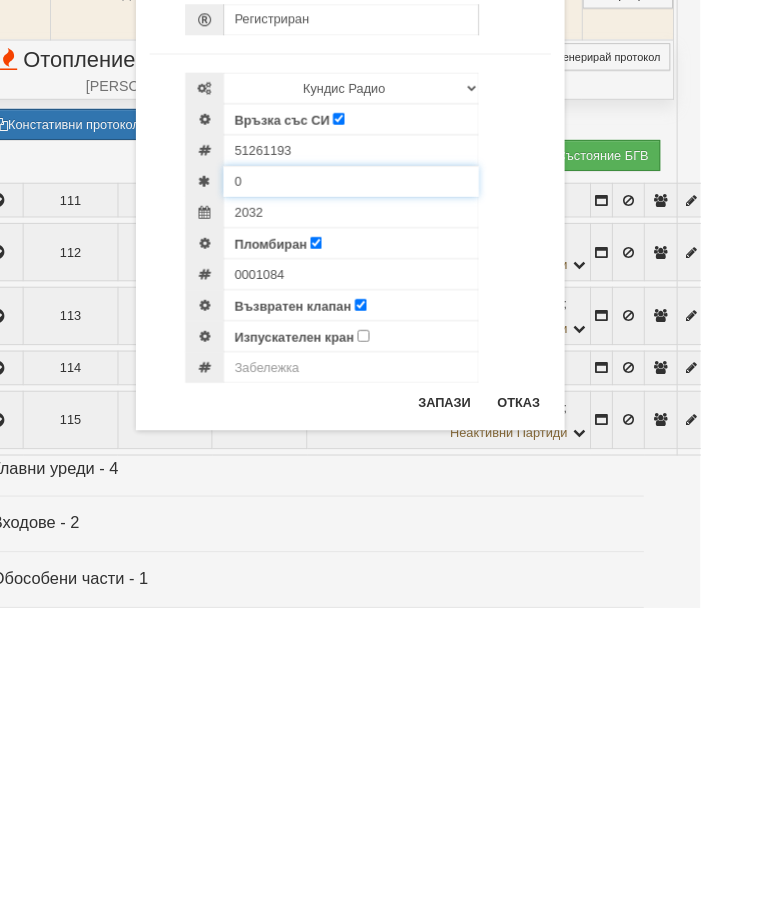 type on "0" 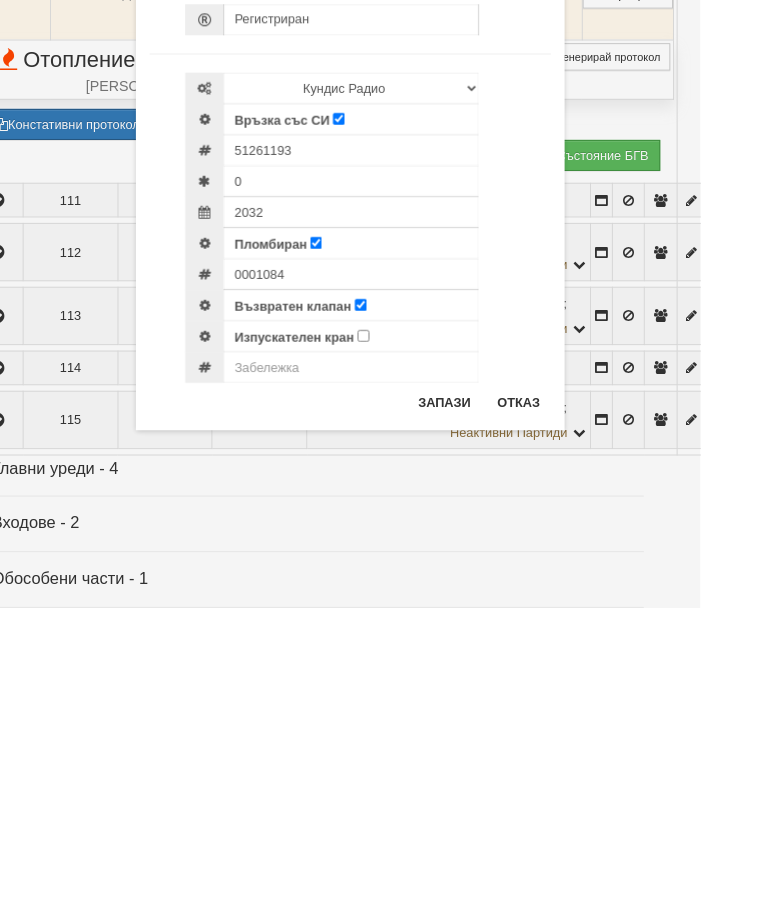 click on "АС
Казуси
Архив
Опции
Здравей  Петър !
Помощ
Изход
Абонатни станции" at bounding box center [337, -800] 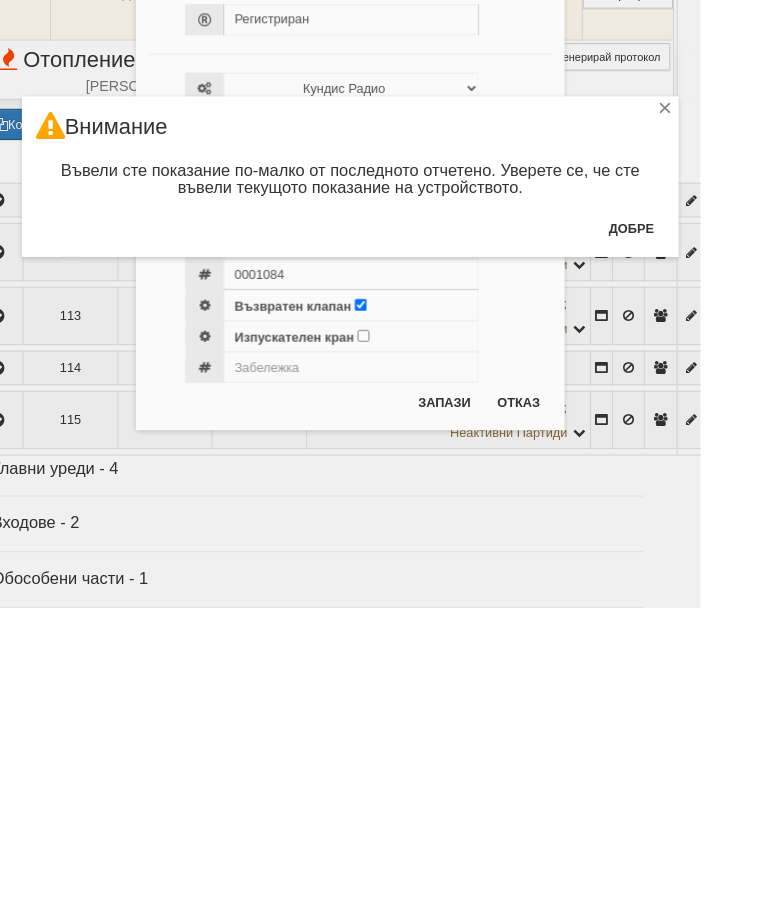 scroll, scrollTop: 3057, scrollLeft: 47, axis: both 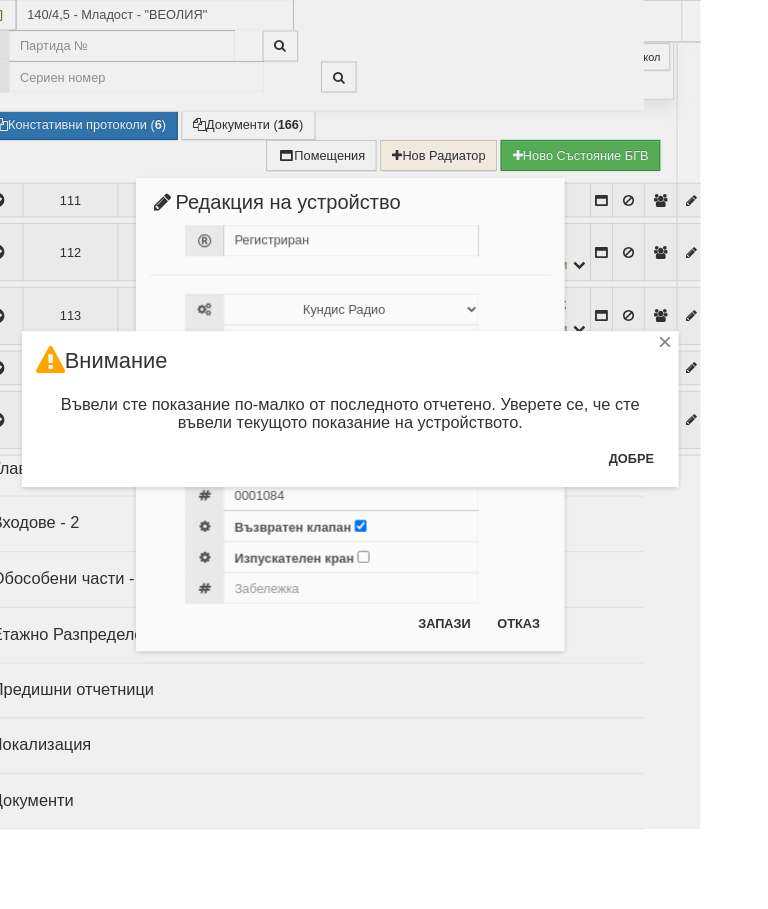 click on "Добре" at bounding box center (692, 503) 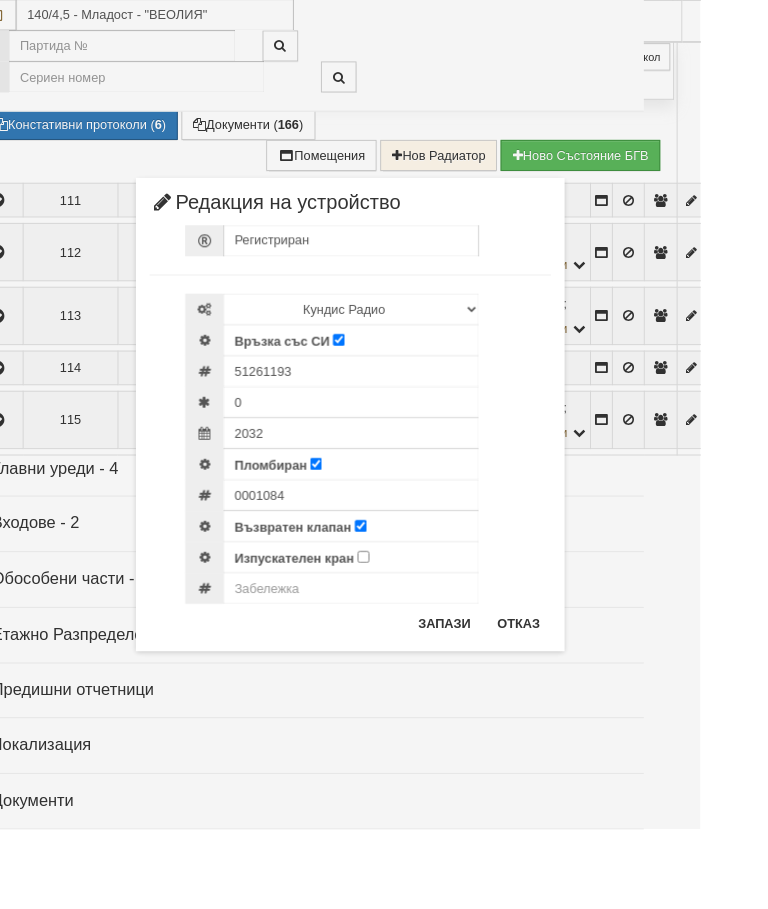 click on "Запази" at bounding box center [487, 683] 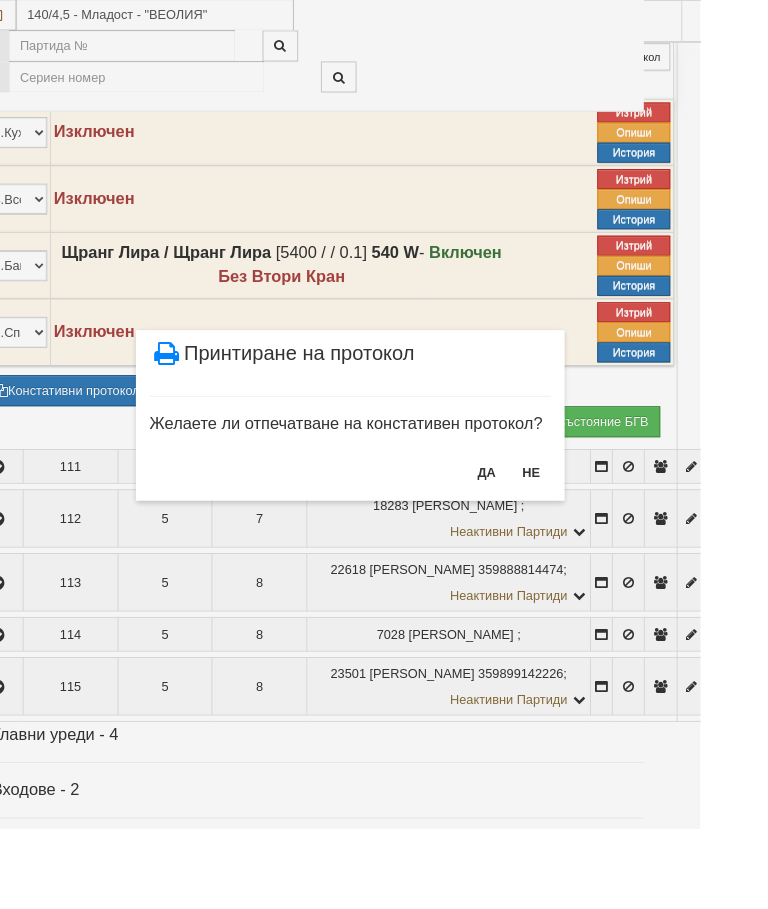 click on "НЕ" at bounding box center (582, 518) 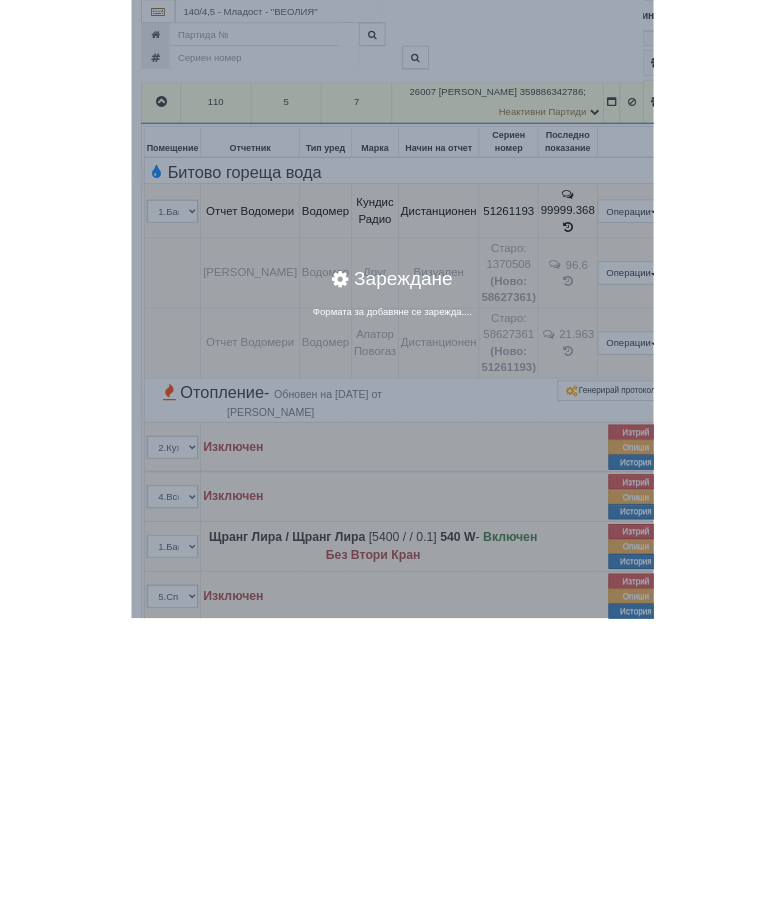 scroll, scrollTop: 2870, scrollLeft: 0, axis: vertical 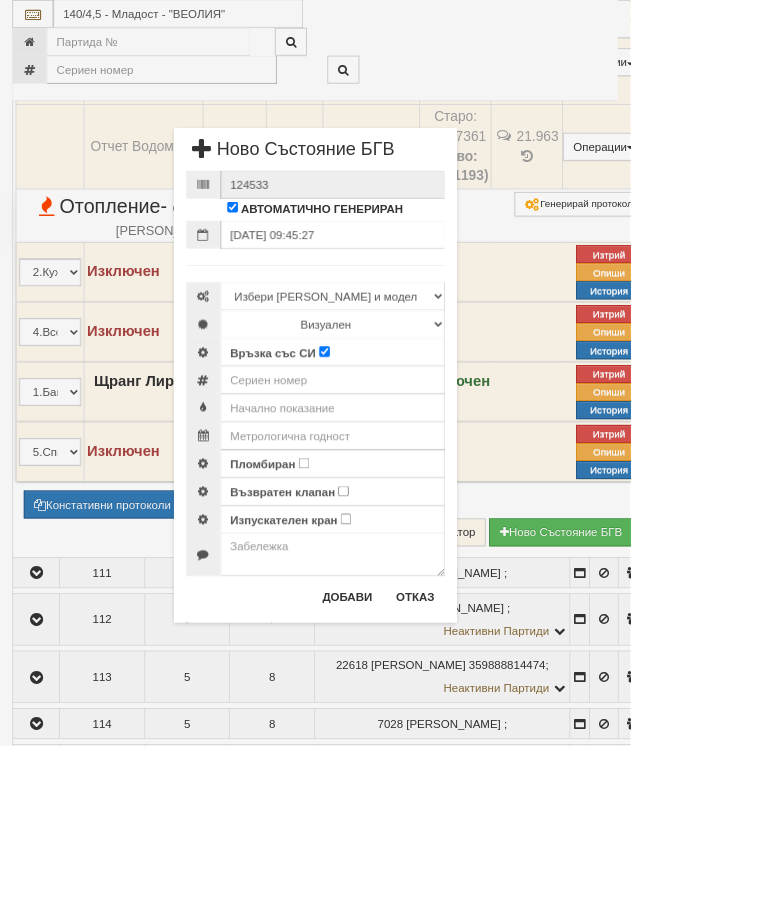 click on "Отказ" at bounding box center [506, 728] 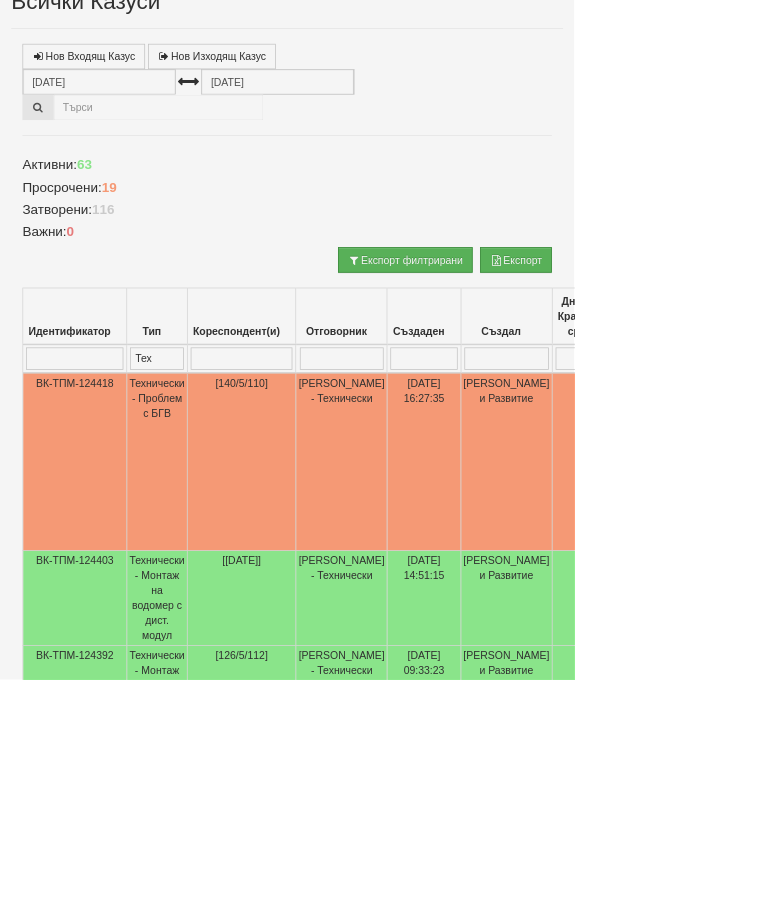 scroll, scrollTop: 136, scrollLeft: 0, axis: vertical 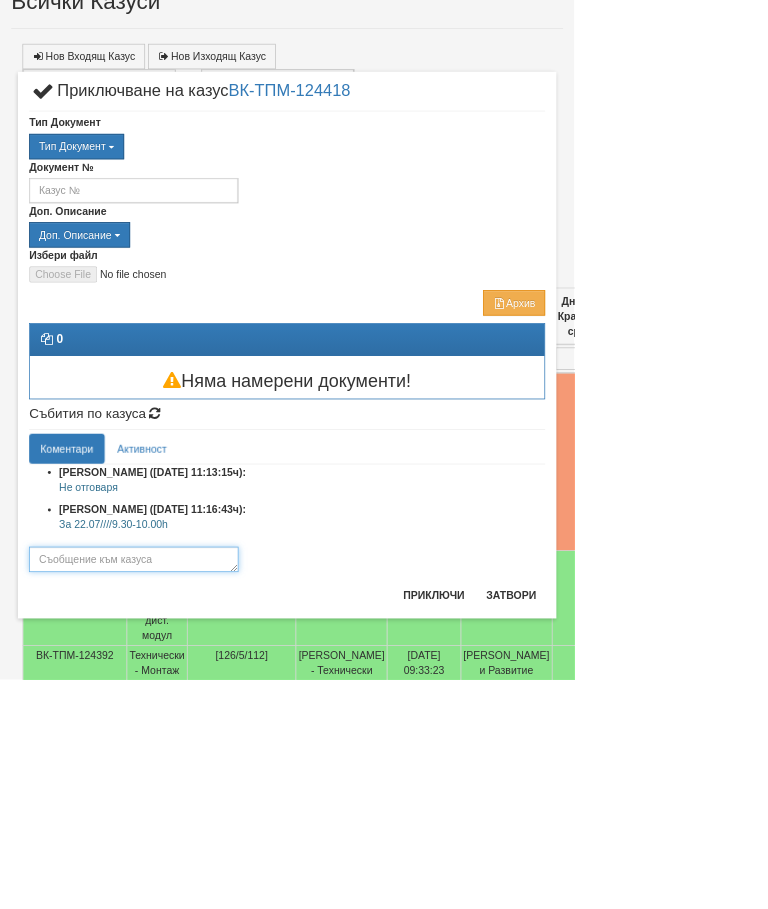 click at bounding box center [179, 748] 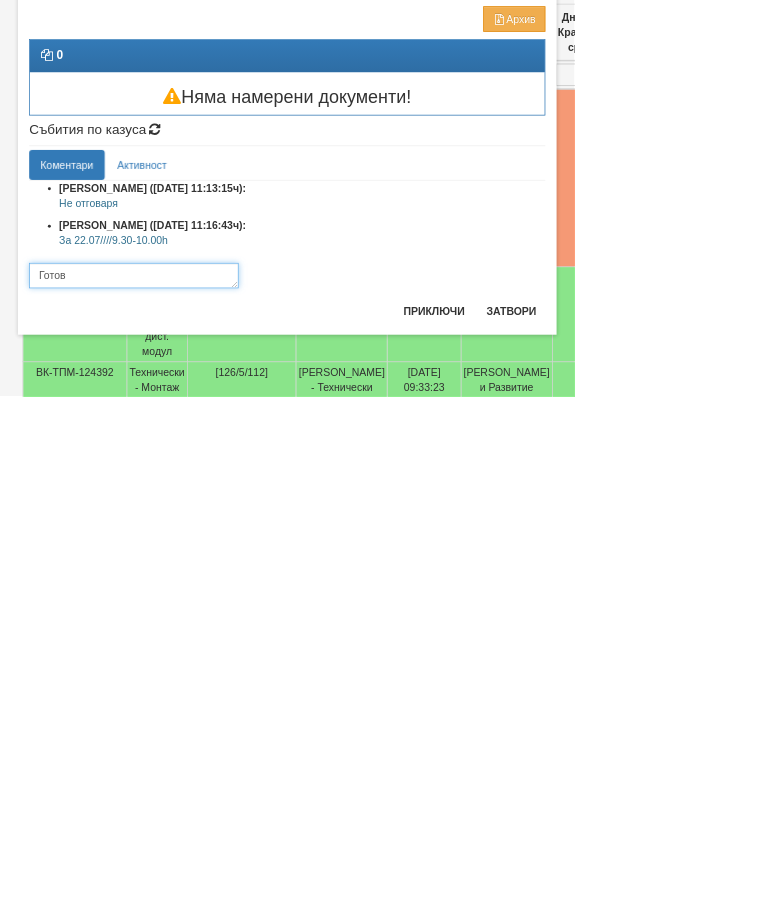 type on "Готов" 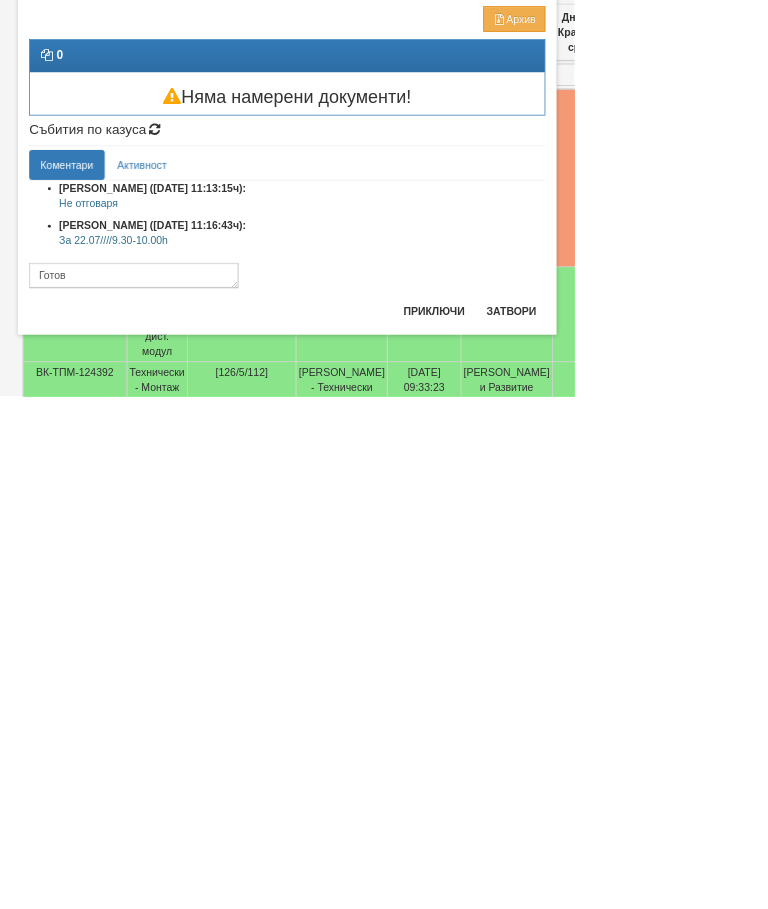 click on "Приключи" at bounding box center (580, 796) 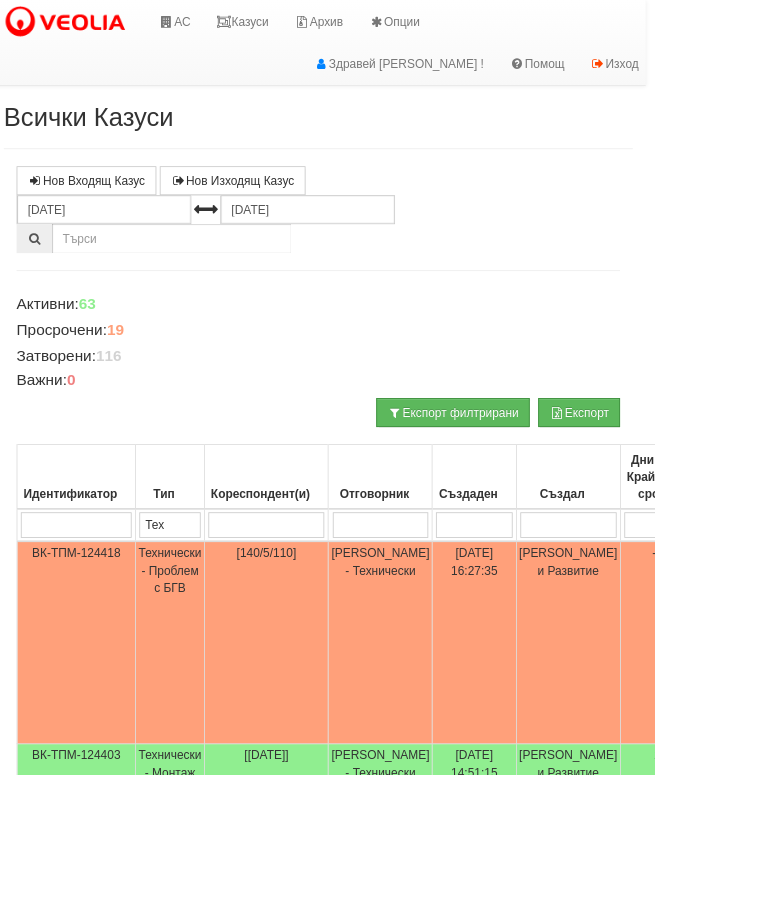 scroll, scrollTop: 0, scrollLeft: 1, axis: horizontal 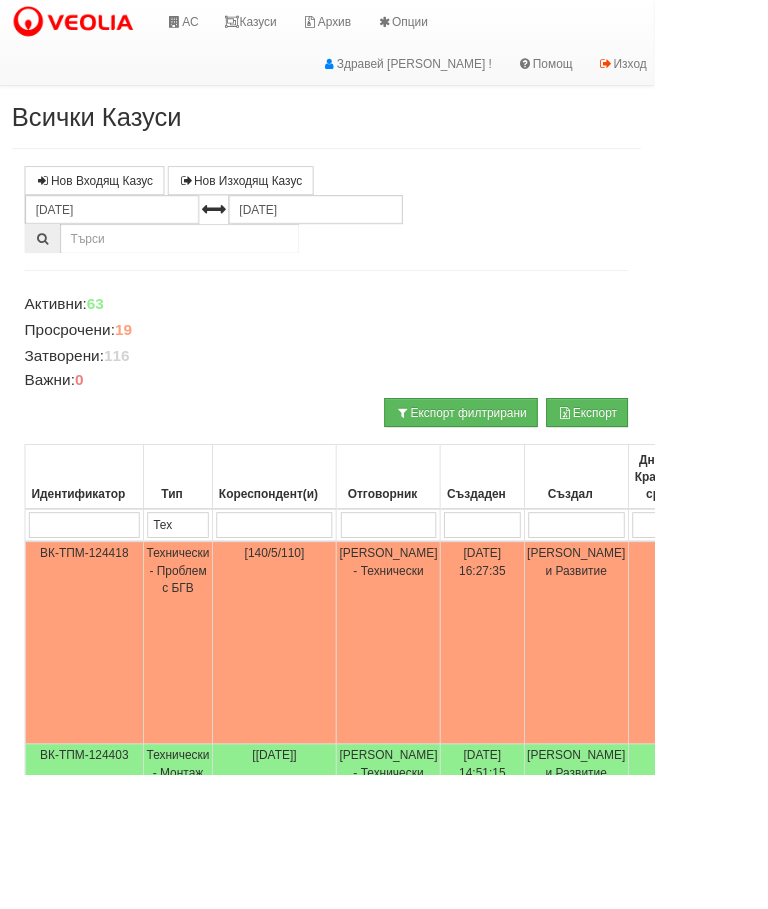 click on "Казуси" at bounding box center (294, 25) 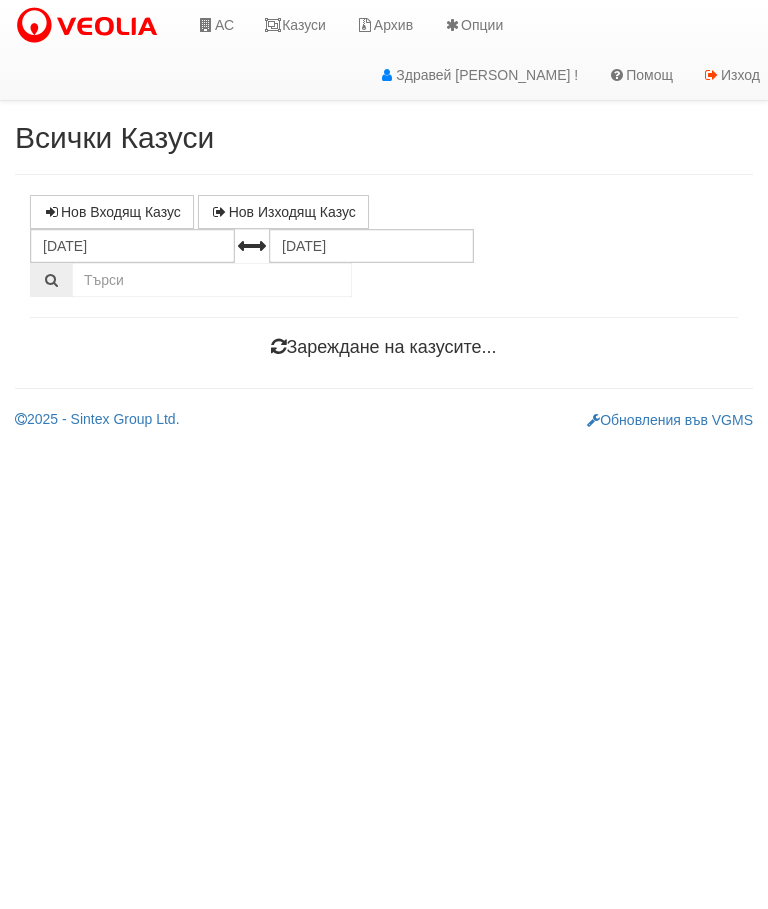 scroll, scrollTop: 0, scrollLeft: 0, axis: both 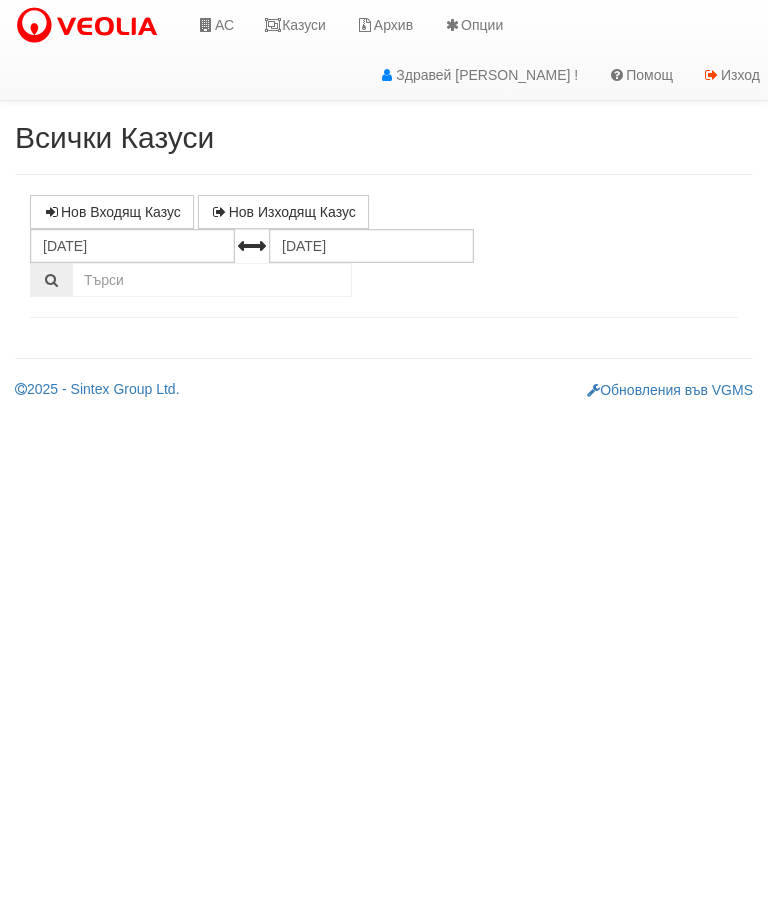 select on "10" 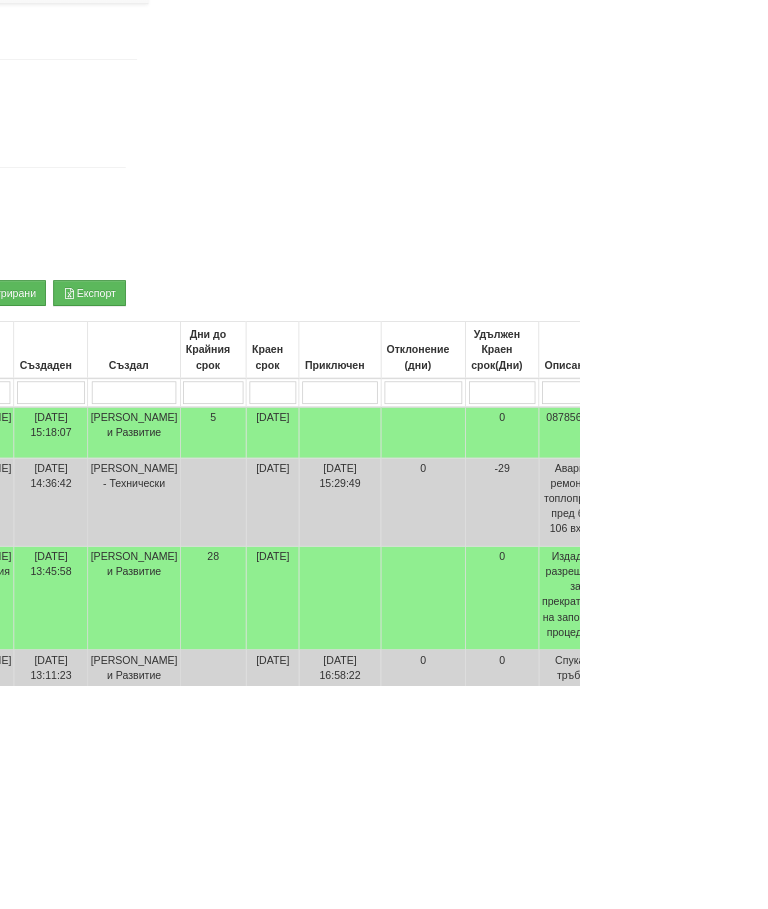scroll, scrollTop: 96, scrollLeft: 570, axis: both 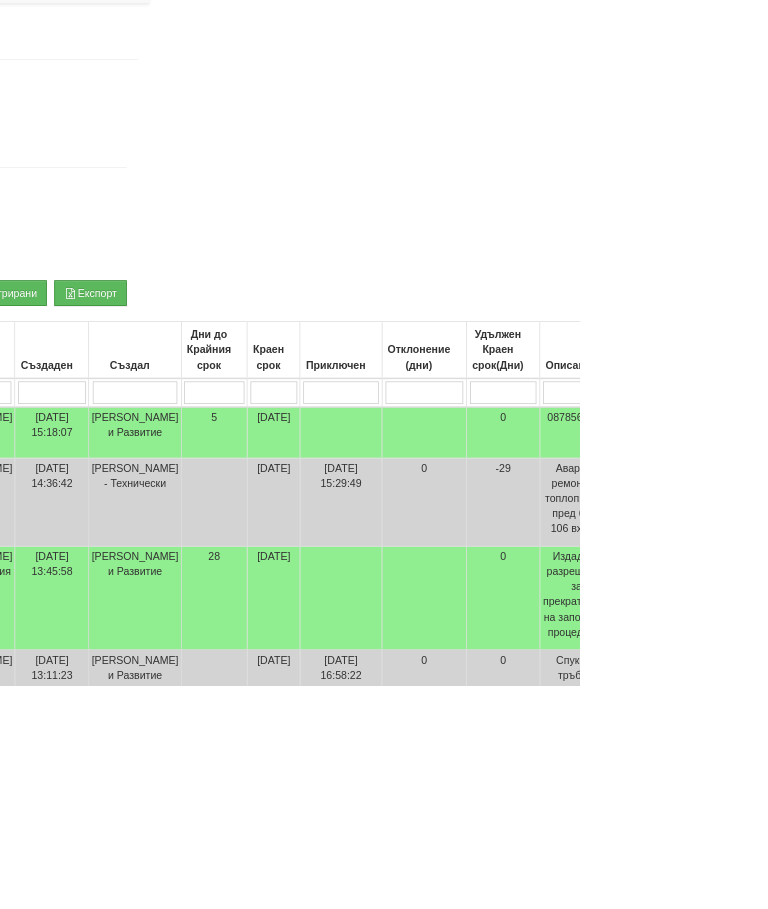 click at bounding box center (863, 520) 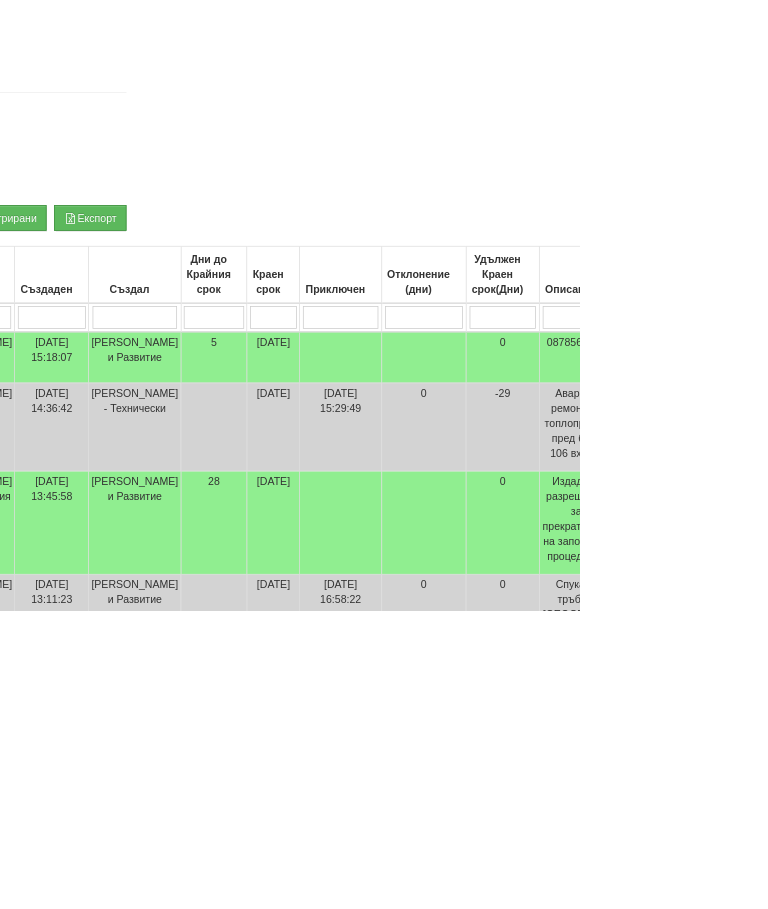 type on "2" 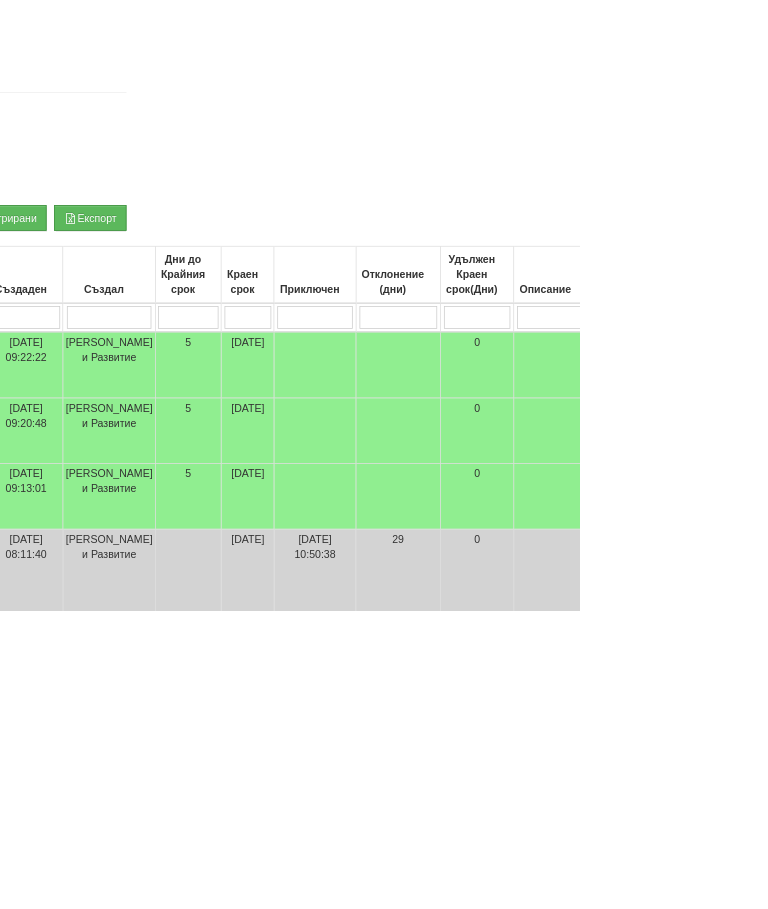 type on "22" 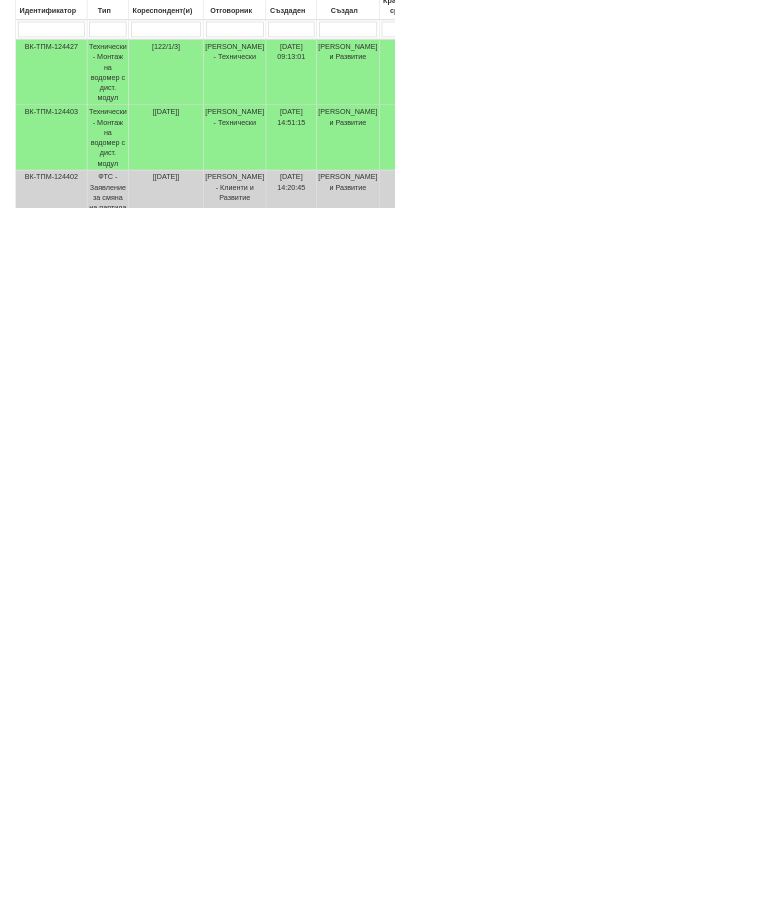 scroll, scrollTop: 0, scrollLeft: 0, axis: both 